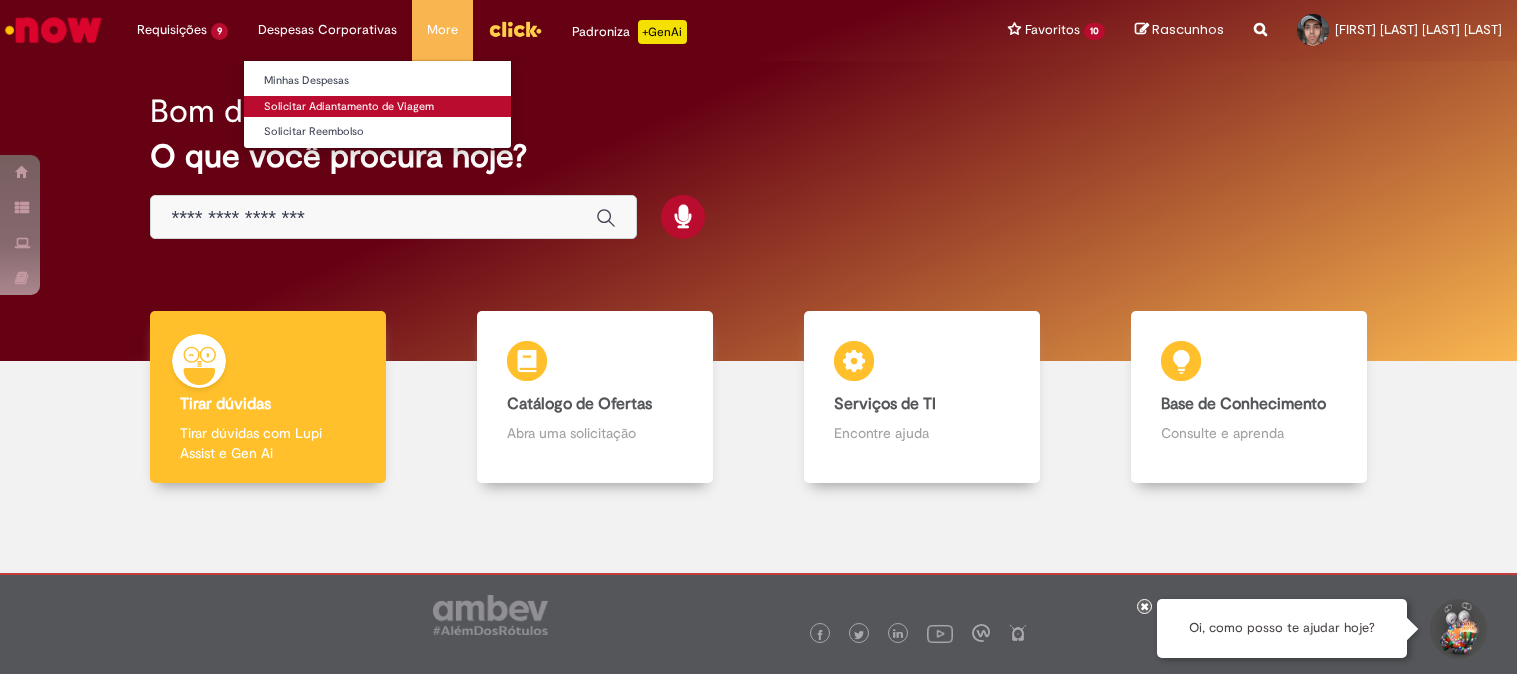 scroll, scrollTop: 0, scrollLeft: 0, axis: both 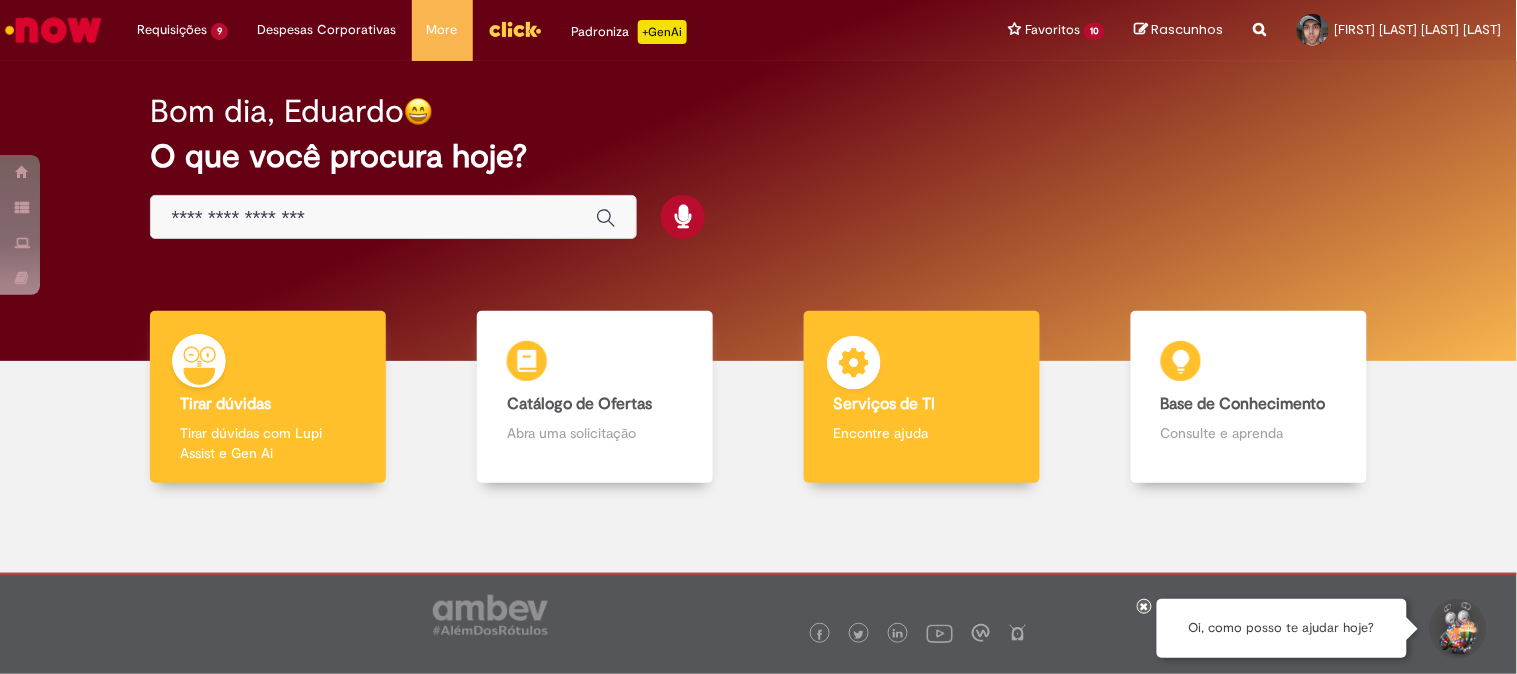 click on "Serviços de TI
Serviços de TI
Encontre ajuda" at bounding box center [922, 397] 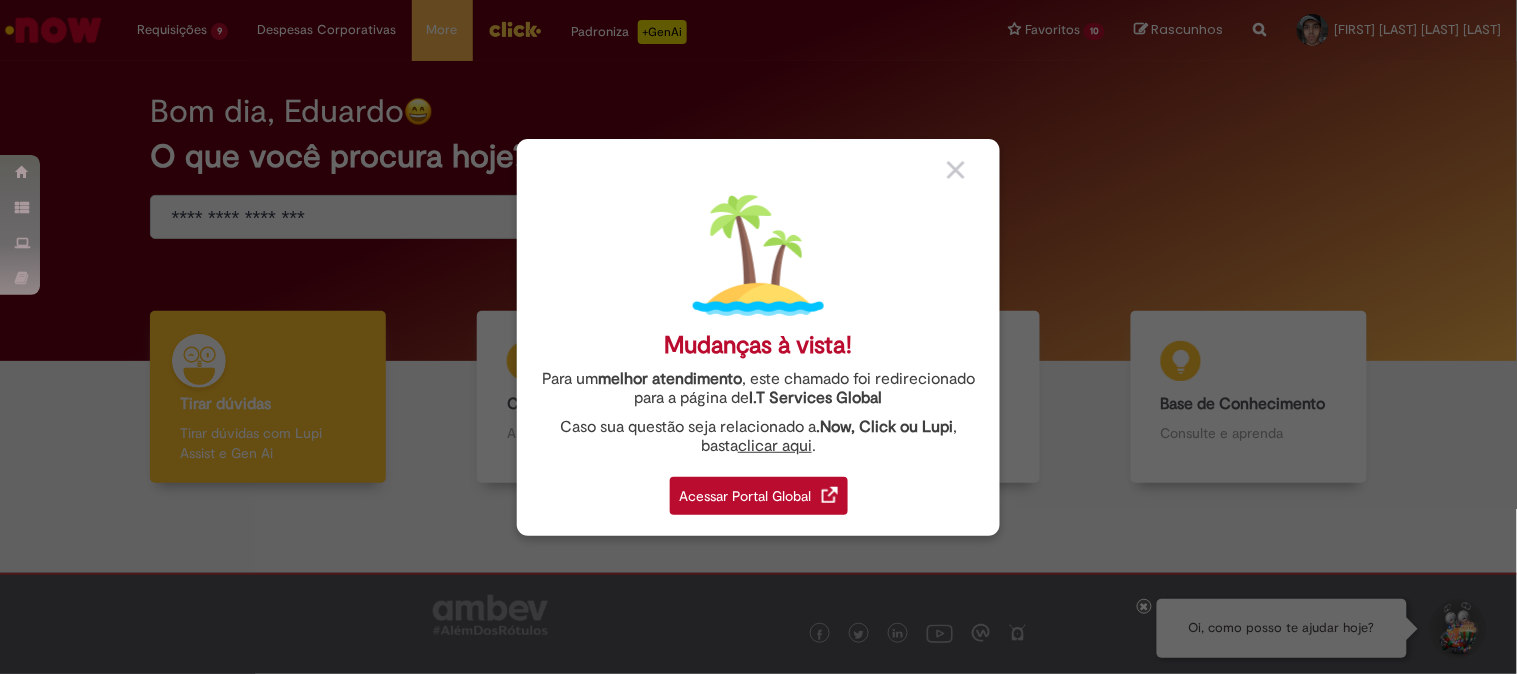 click on "Acessar Portal Global" at bounding box center (759, 496) 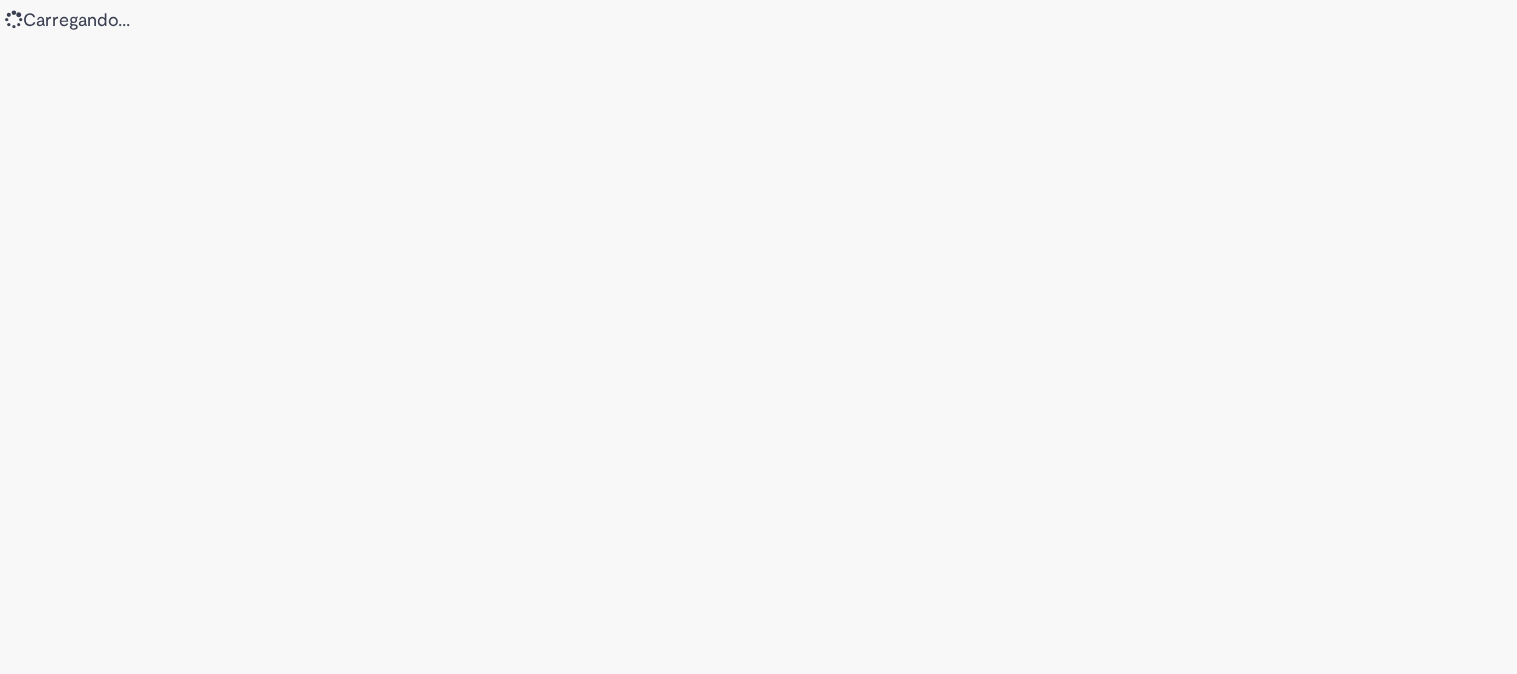 scroll, scrollTop: 0, scrollLeft: 0, axis: both 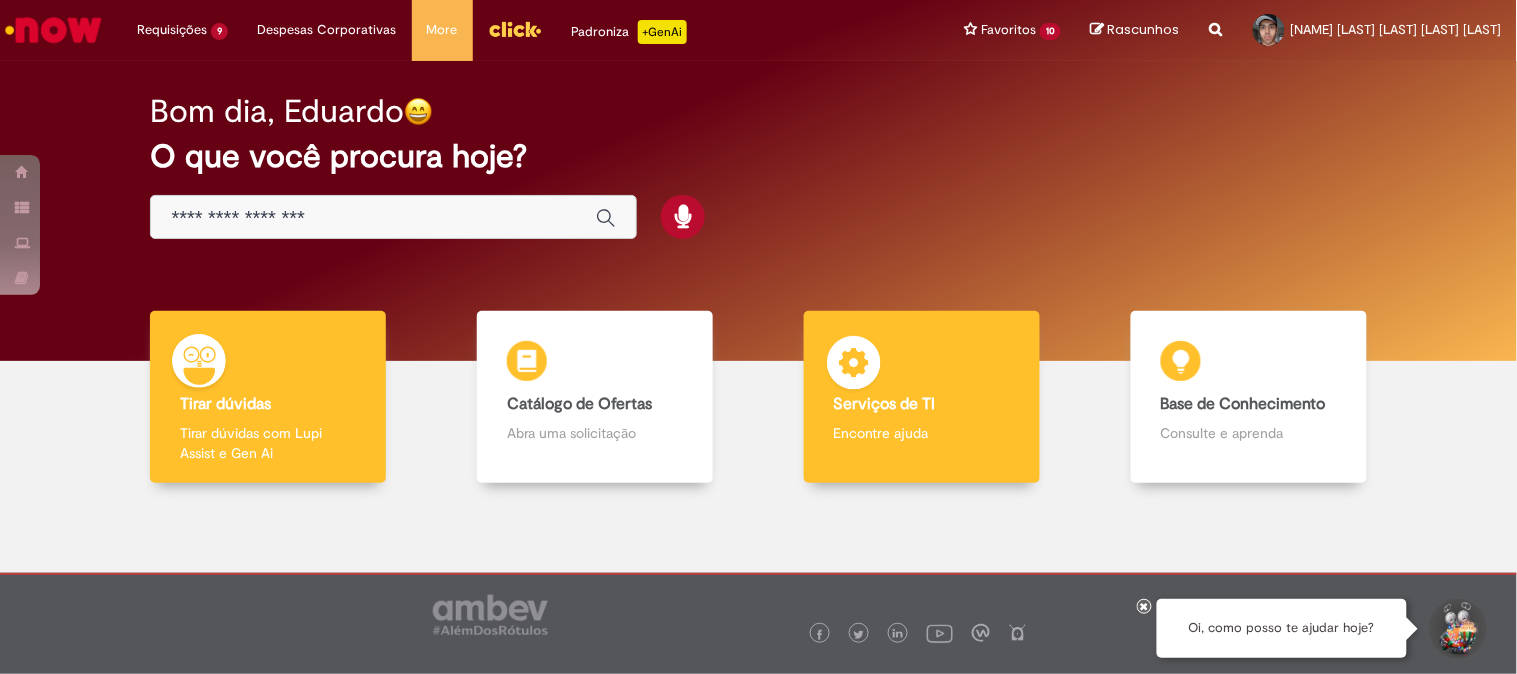 click on "Encontre ajuda" at bounding box center (922, 433) 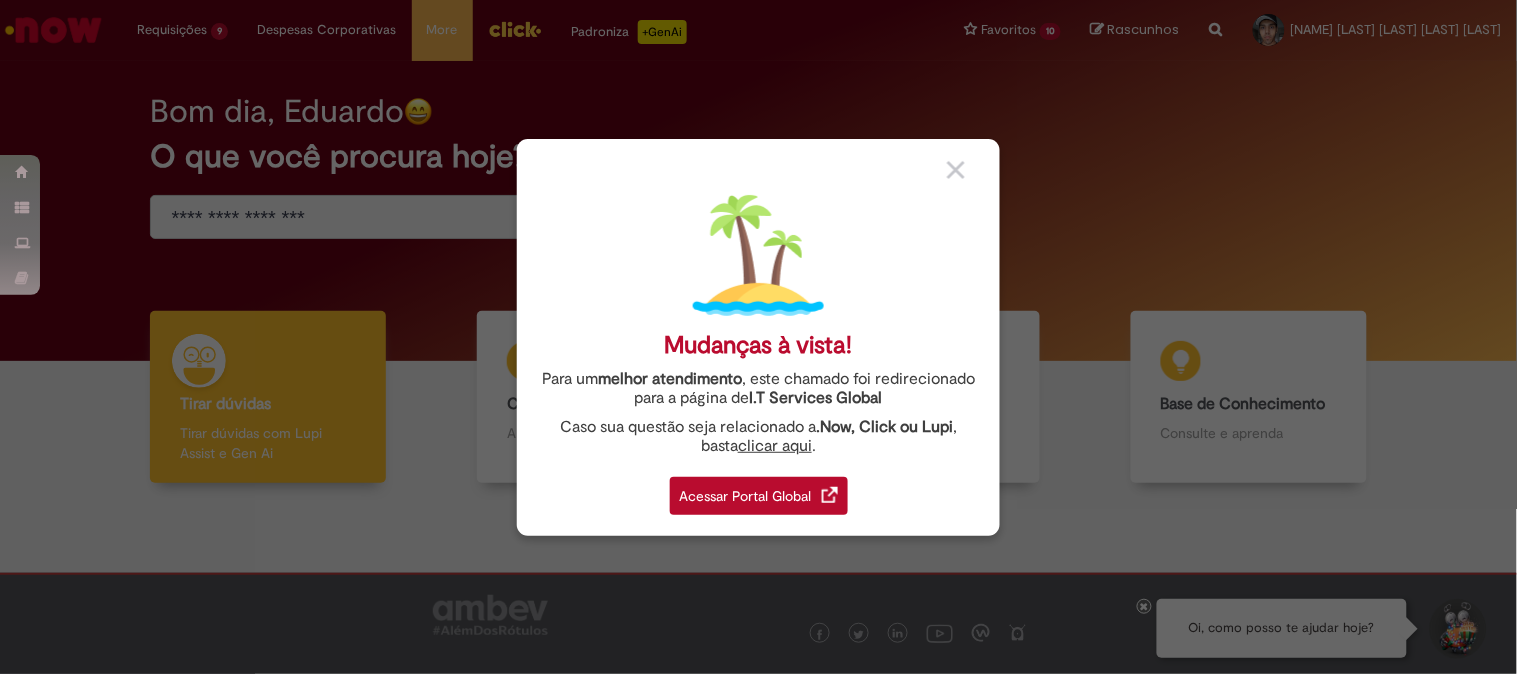 click on "Acessar Portal Global" at bounding box center (759, 496) 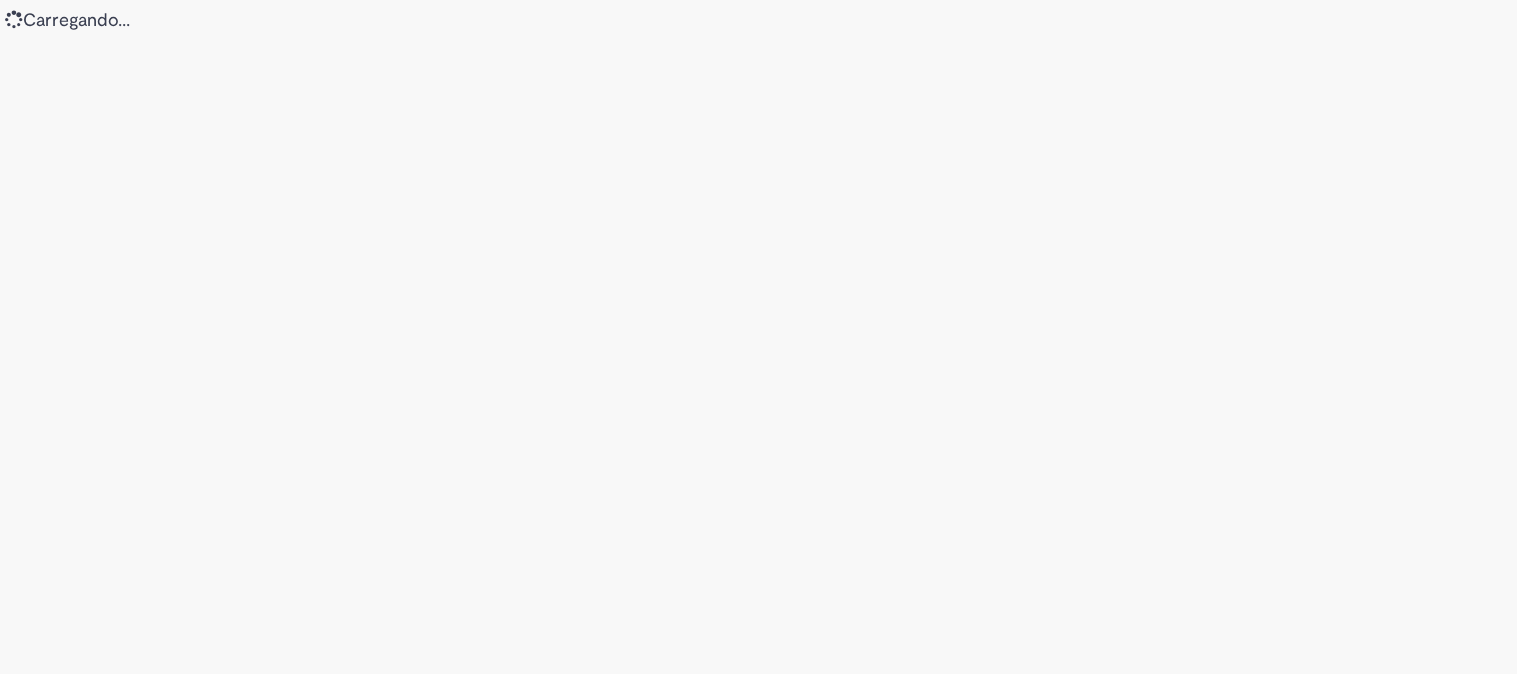 scroll, scrollTop: 0, scrollLeft: 0, axis: both 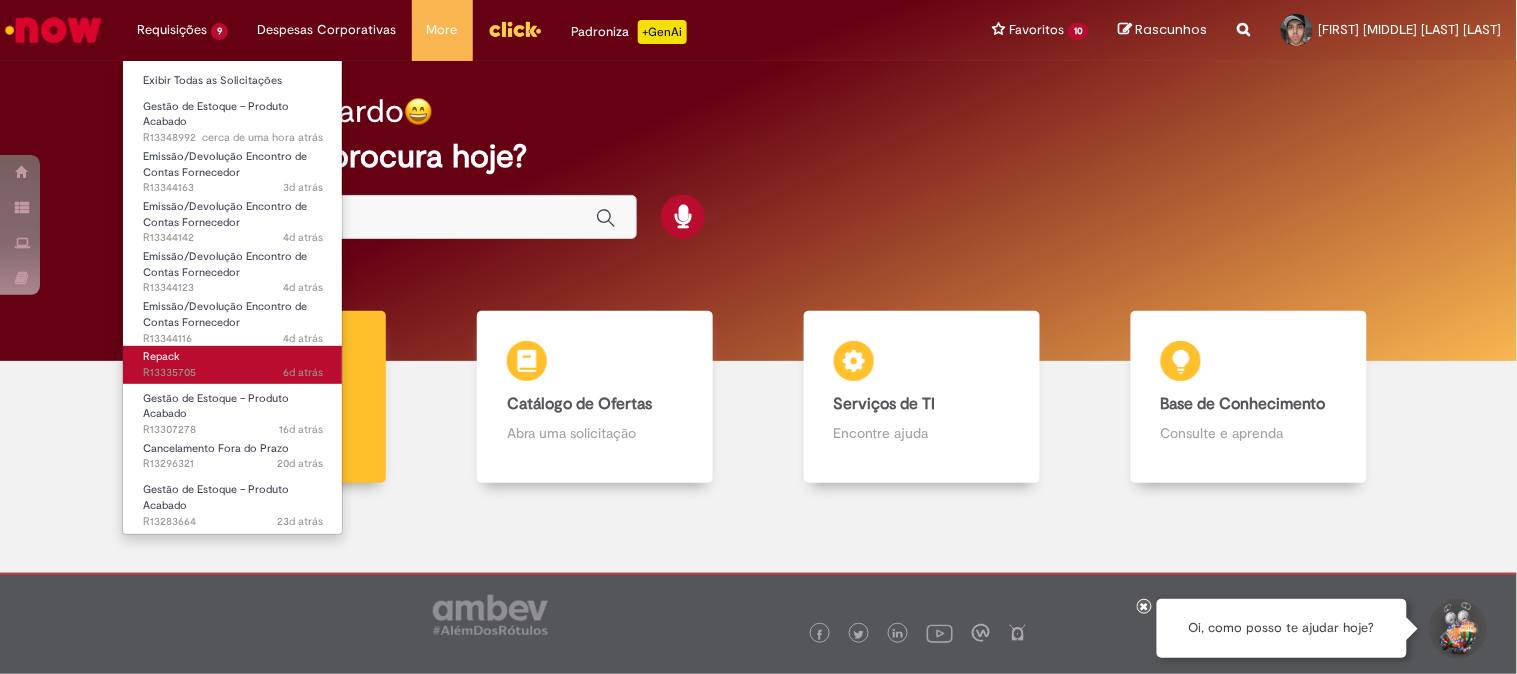 click on "Repack
6d atrás 6 dias atrás  R13335705" at bounding box center [233, 364] 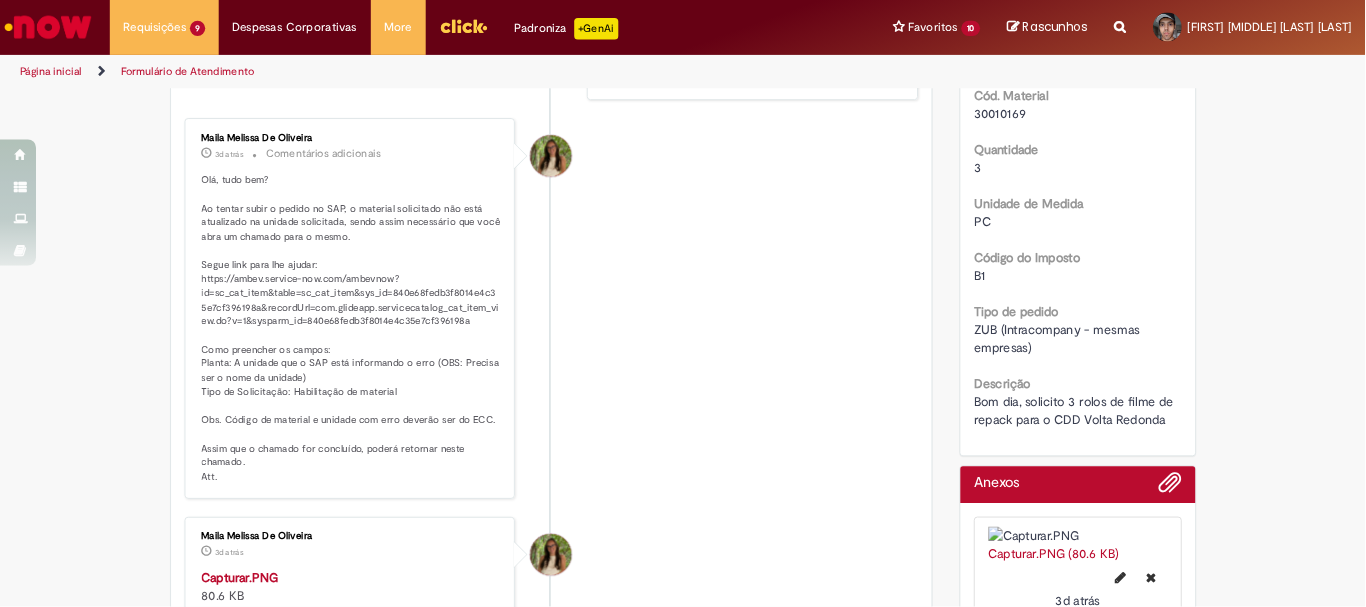 scroll, scrollTop: 950, scrollLeft: 0, axis: vertical 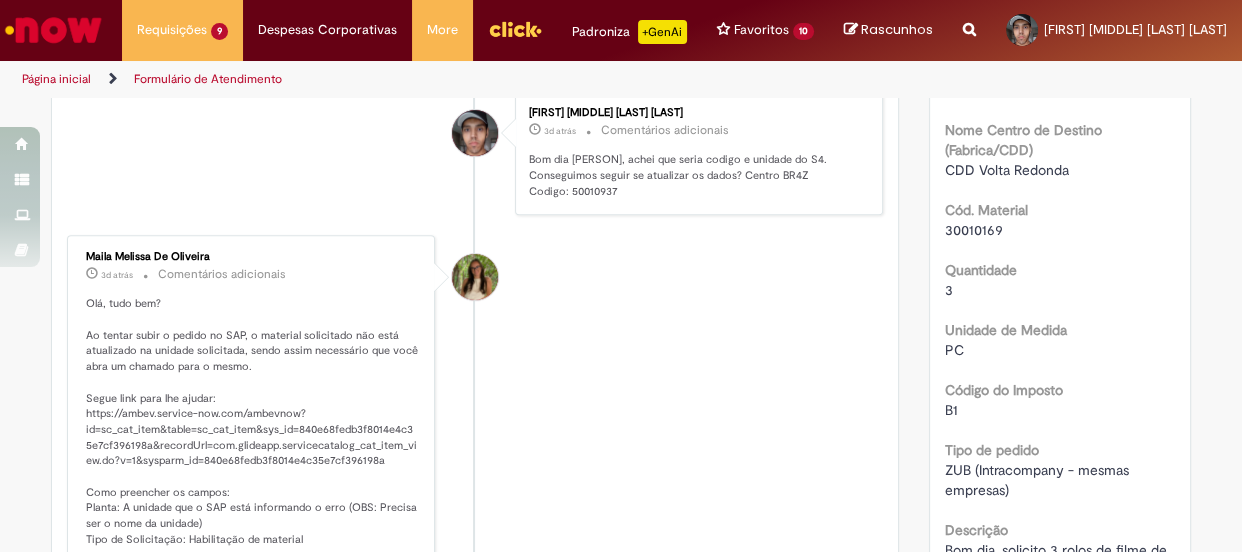 click on "30010169" at bounding box center (974, 230) 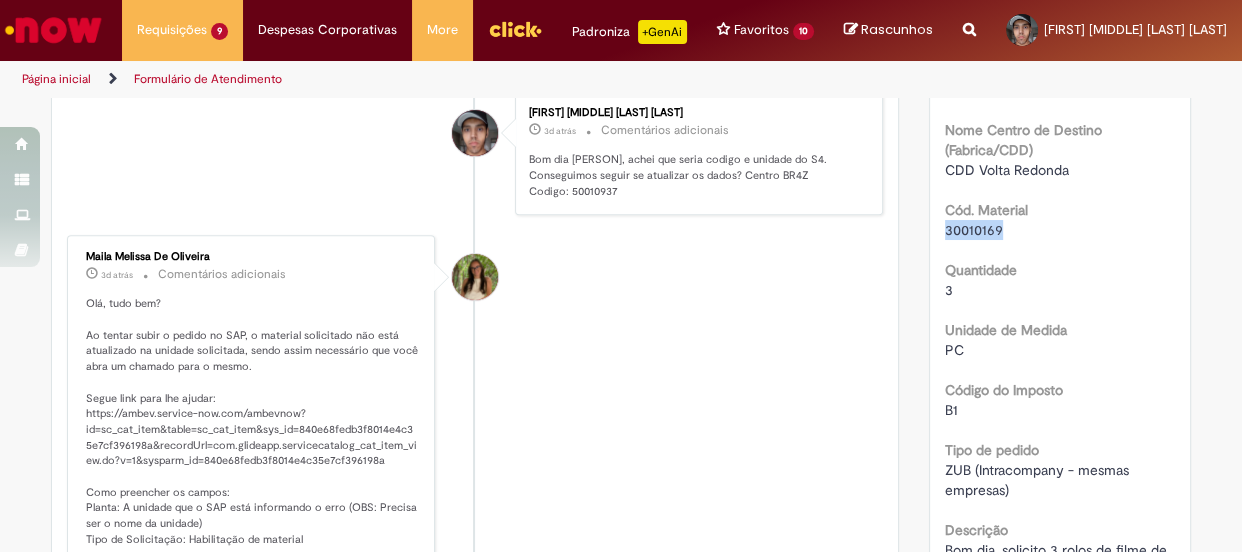click on "30010169" at bounding box center [974, 230] 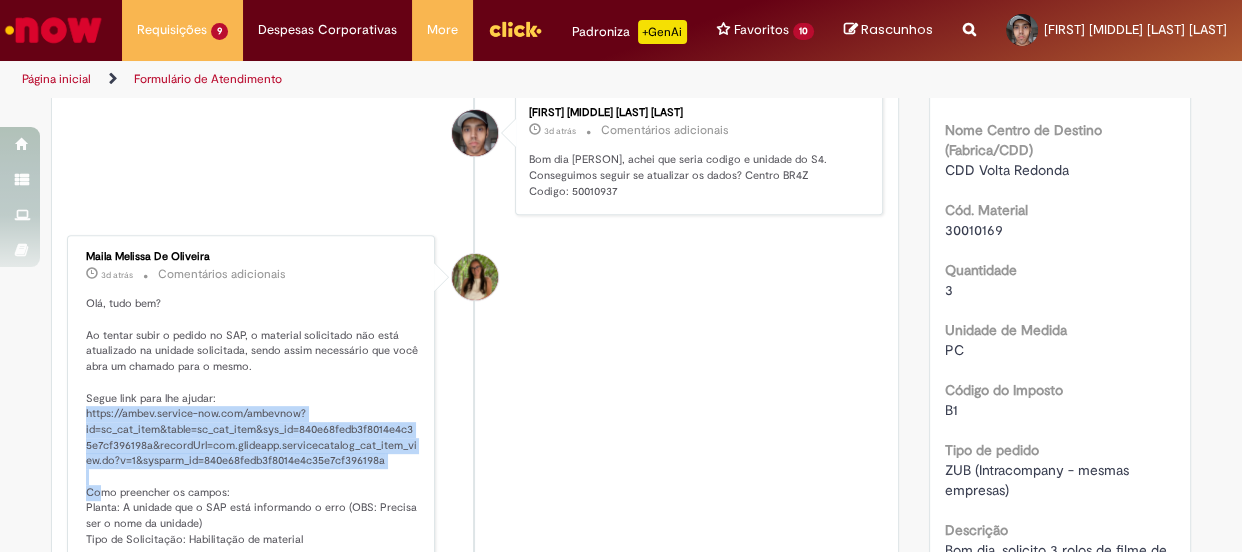 drag, startPoint x: 73, startPoint y: 427, endPoint x: 281, endPoint y: 492, distance: 217.91971 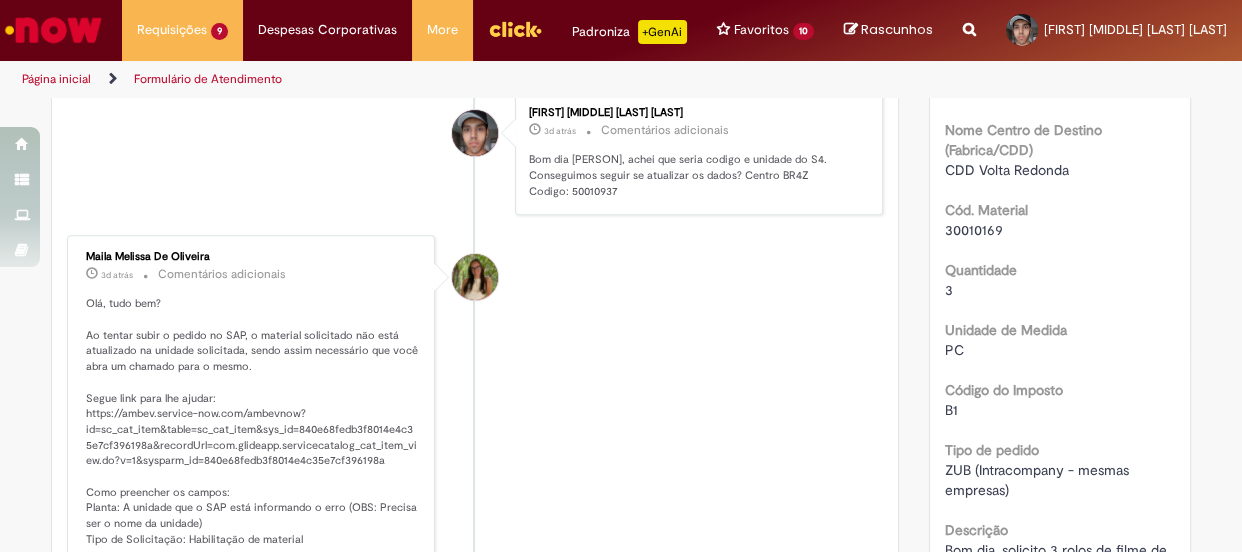 click on "Olá, tudo bem?
Ao tentar subir o pedido no SAP, o material solicitado não está atualizado na unidade solicitada, sendo assim necessário que você abra um chamado para o mesmo.
Segue link para lhe ajudar:
https://ambev.service-now.com/ambevnow?id=sc_cat_item&table=sc_cat_item&sys_id=840e68fedb3f8014e4c35e7cf396198a&recordUrl=com.glideapp.servicecatalog_cat_item_view.do%3Fv%3D1&sysparm_id=840e68fedb3f8014e4c35e7cf396198a
Como preencher os campos:
Planta: A unidade que o SAP está informando o erro (OBS: Precisa ser o nome da unidade)
Tipo de Solicitação: Habilitação de material
Obs. Código de material e unidade com erro deverão ser do ECC.
Assim que o chamado for concluído, poderá retornar neste chamado.
Att." at bounding box center (252, 468) 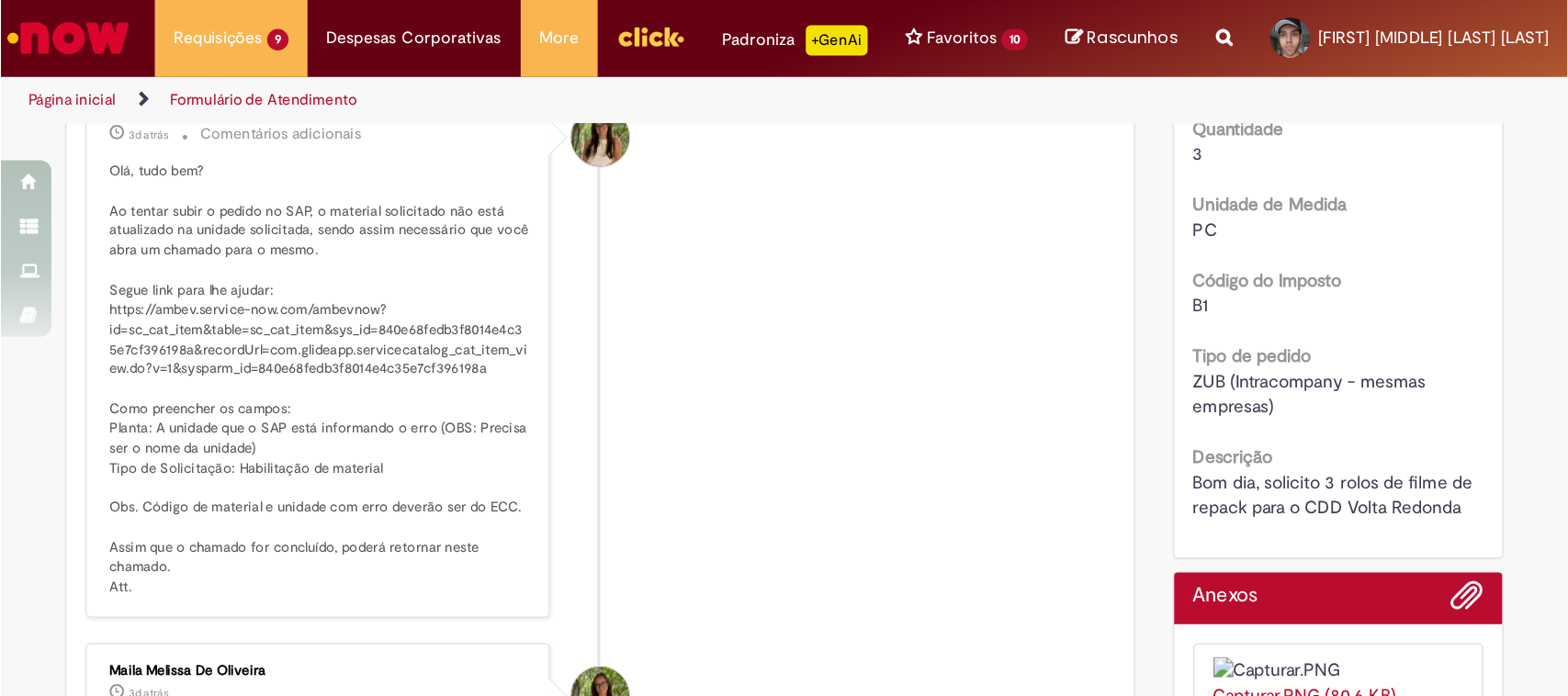 scroll, scrollTop: 900, scrollLeft: 0, axis: vertical 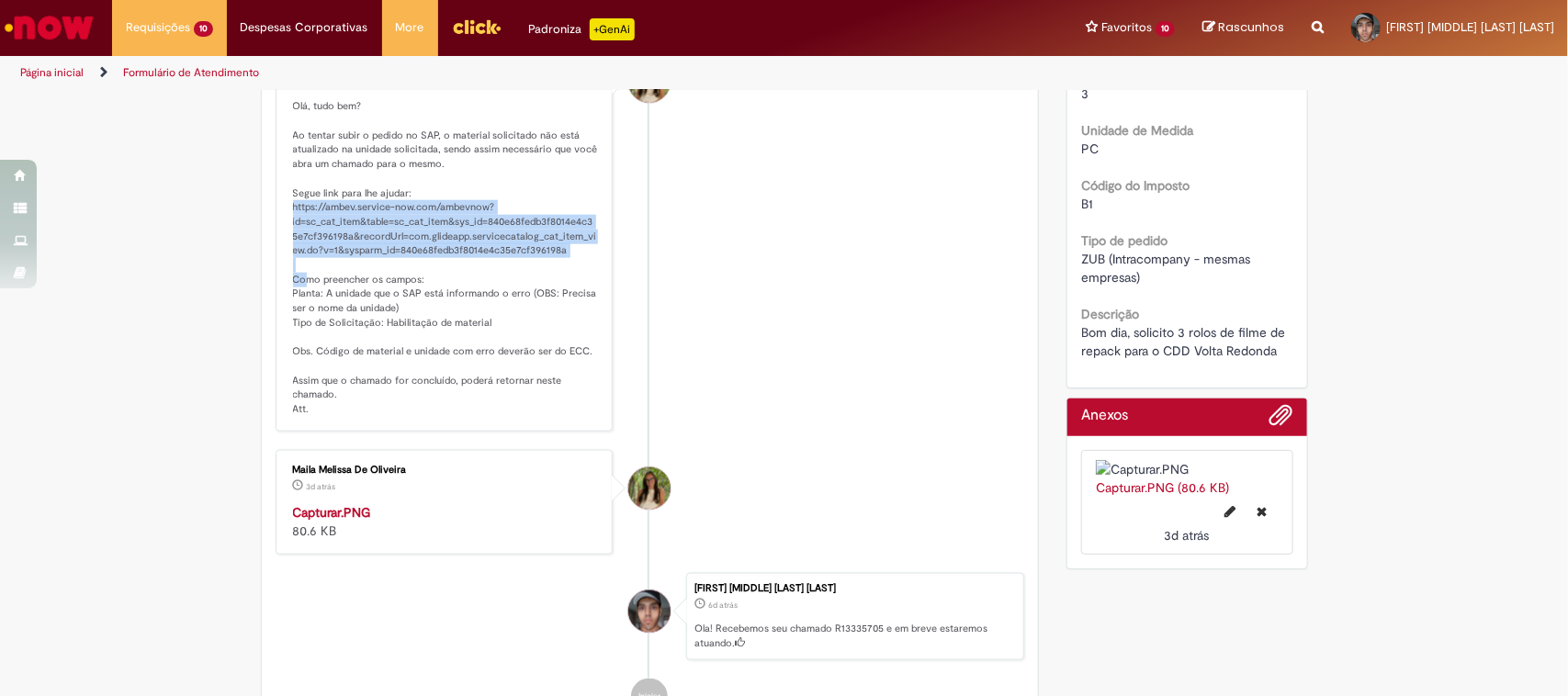 drag, startPoint x: 280, startPoint y: 200, endPoint x: 355, endPoint y: 260, distance: 96.04686 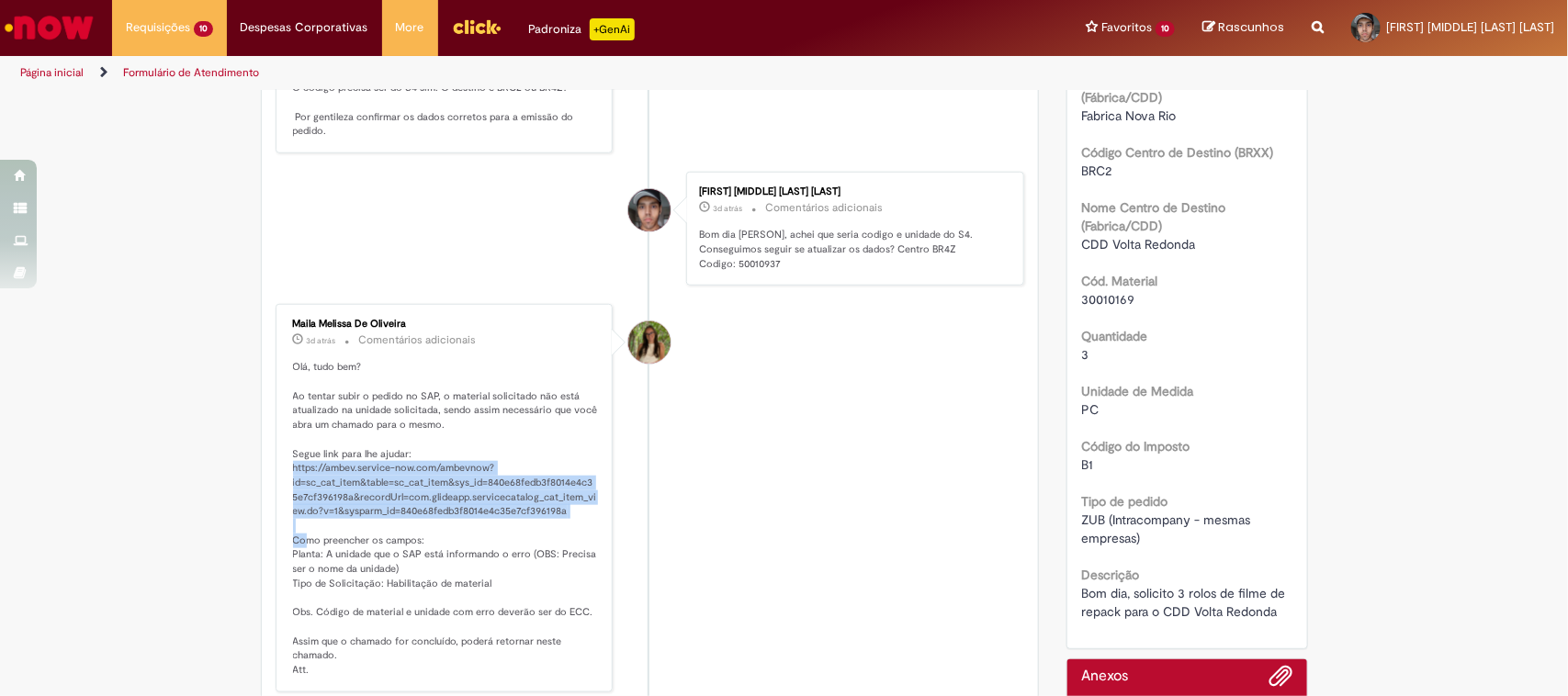 scroll, scrollTop: 627, scrollLeft: 0, axis: vertical 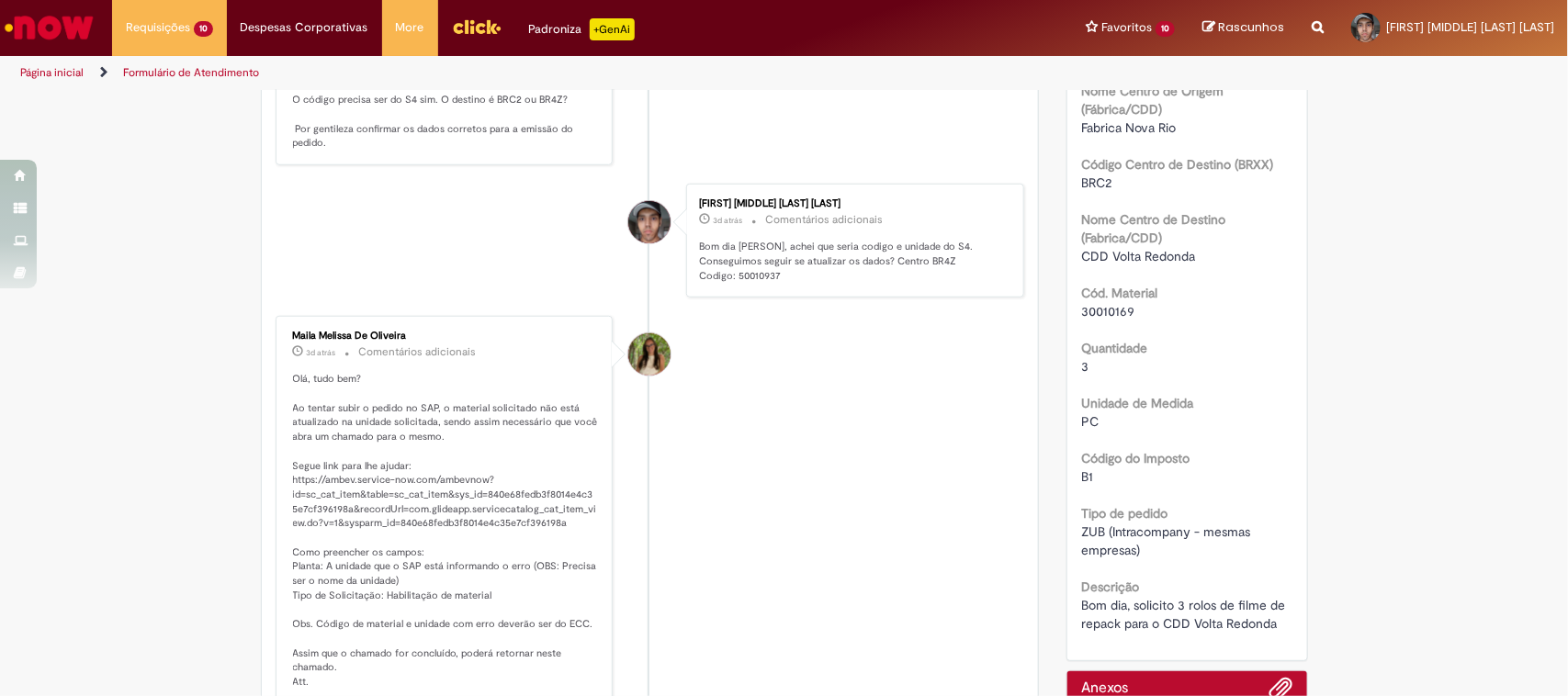 click on "Bom dia Maila, achei que seria codigo e unidade do S4. Conseguimos seguir se atualizar os dados? Centro BR4Z
Codigo: 50010937" at bounding box center [852, 261] 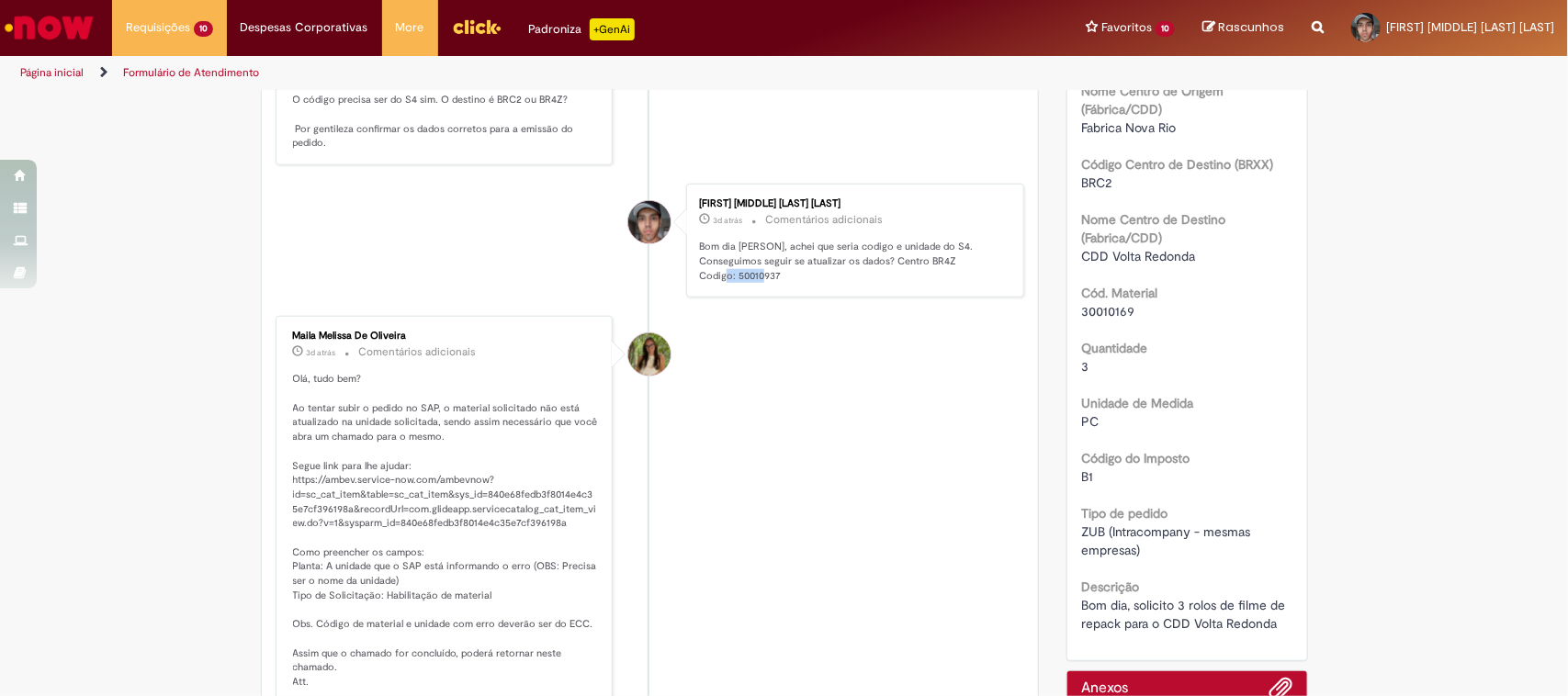 copy on "50010937" 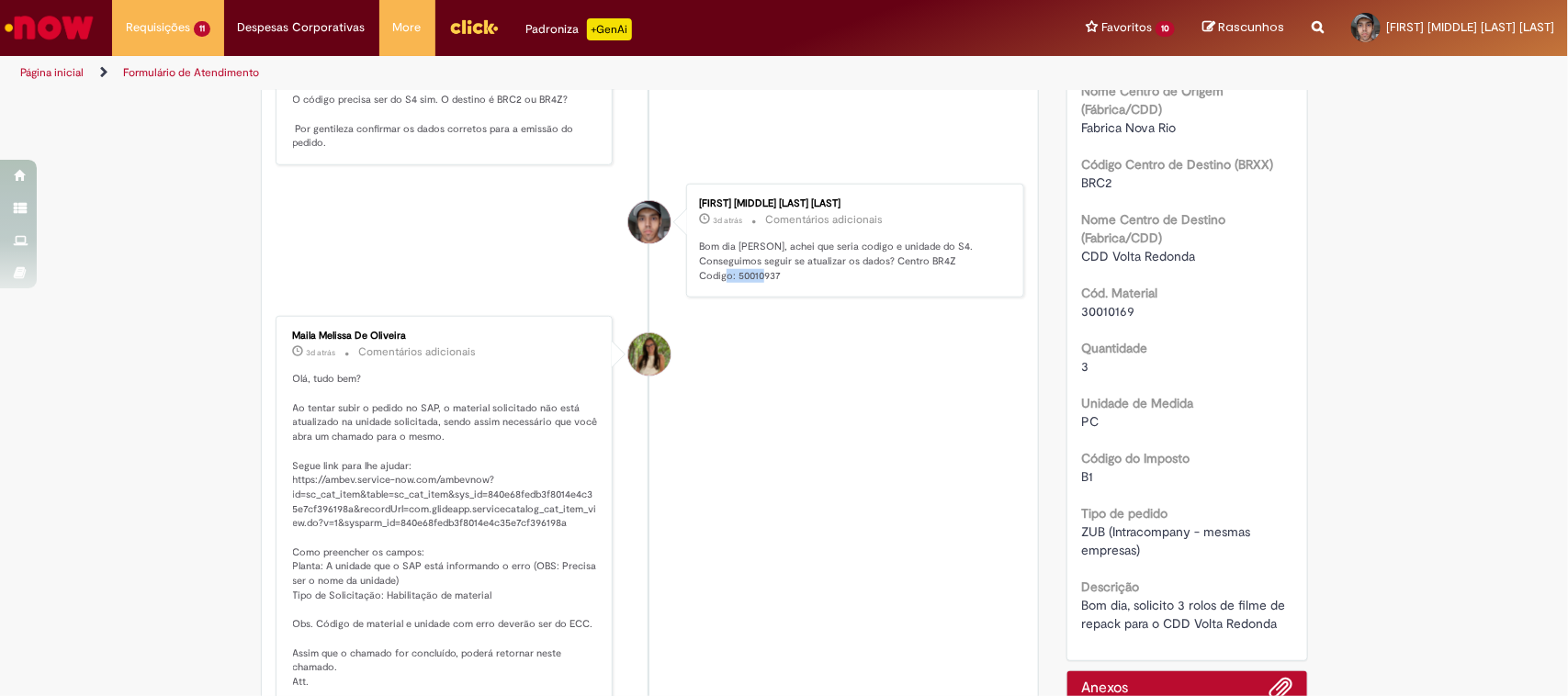 scroll, scrollTop: 97, scrollLeft: 0, axis: vertical 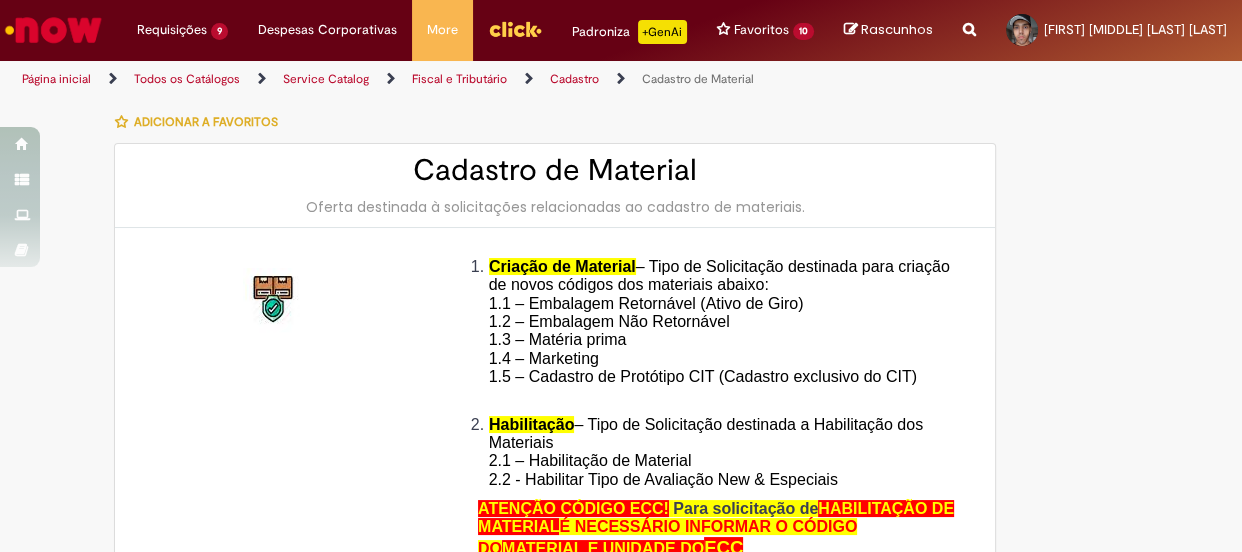 type on "********" 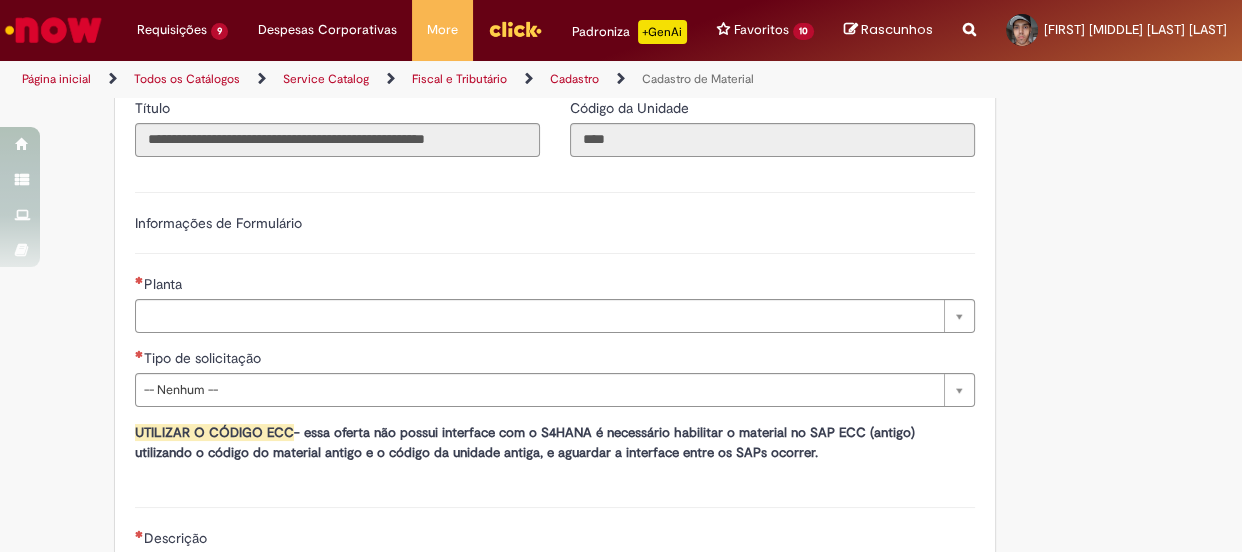 scroll, scrollTop: 1099, scrollLeft: 0, axis: vertical 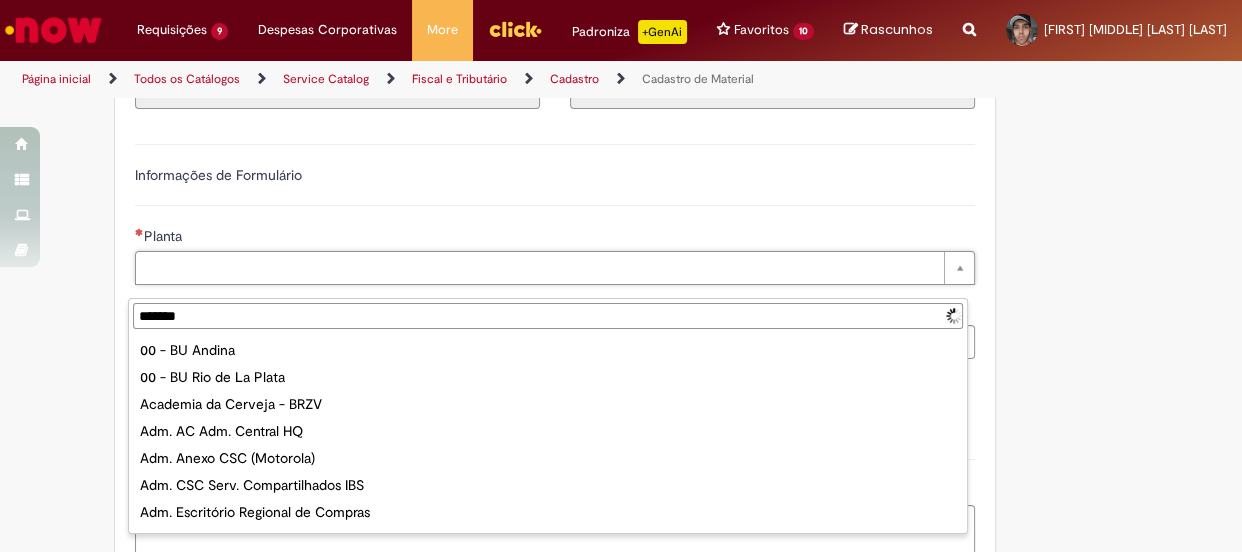 type on "********" 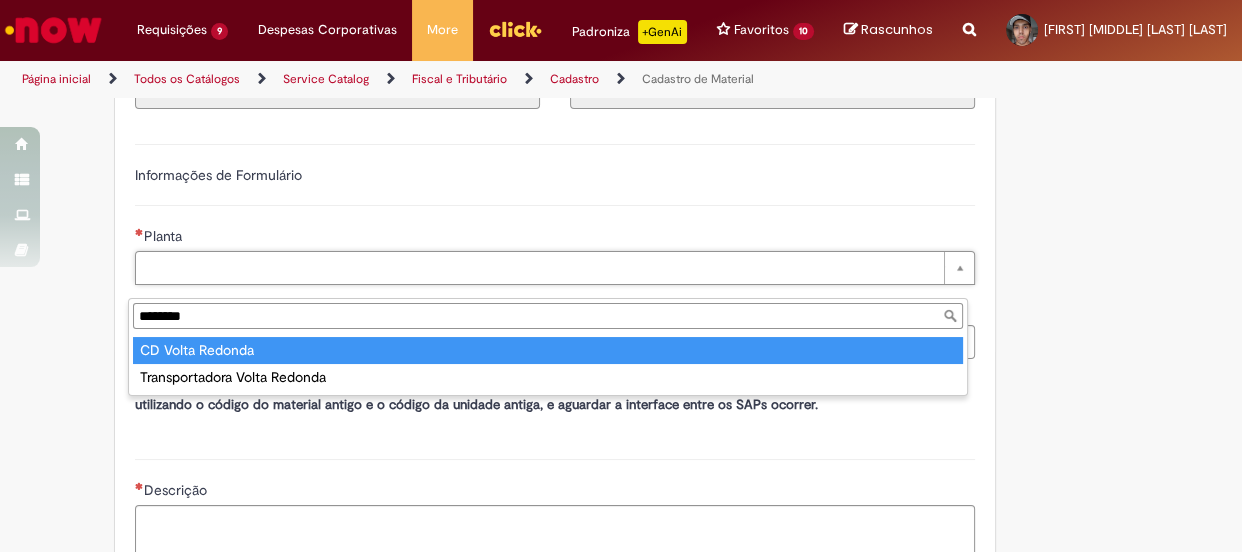 type on "**********" 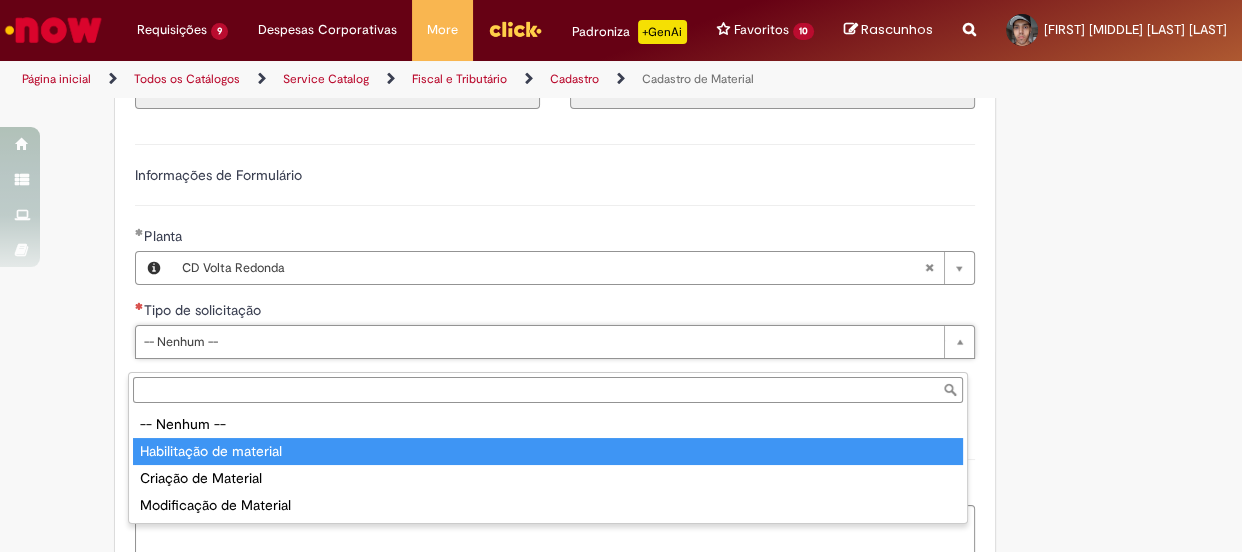 type on "**********" 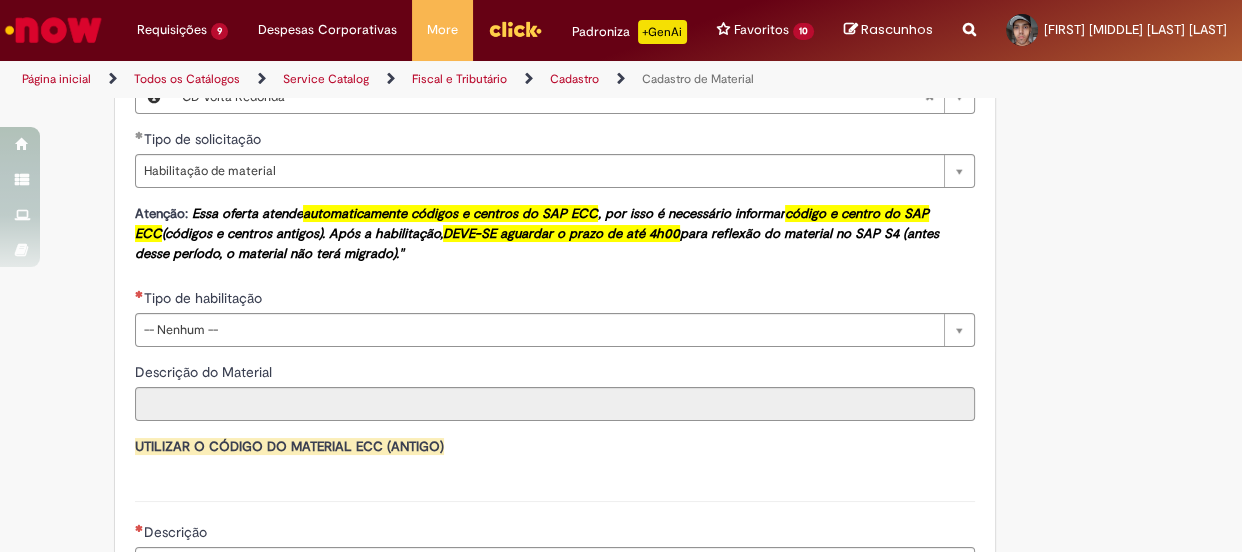 scroll, scrollTop: 1274, scrollLeft: 0, axis: vertical 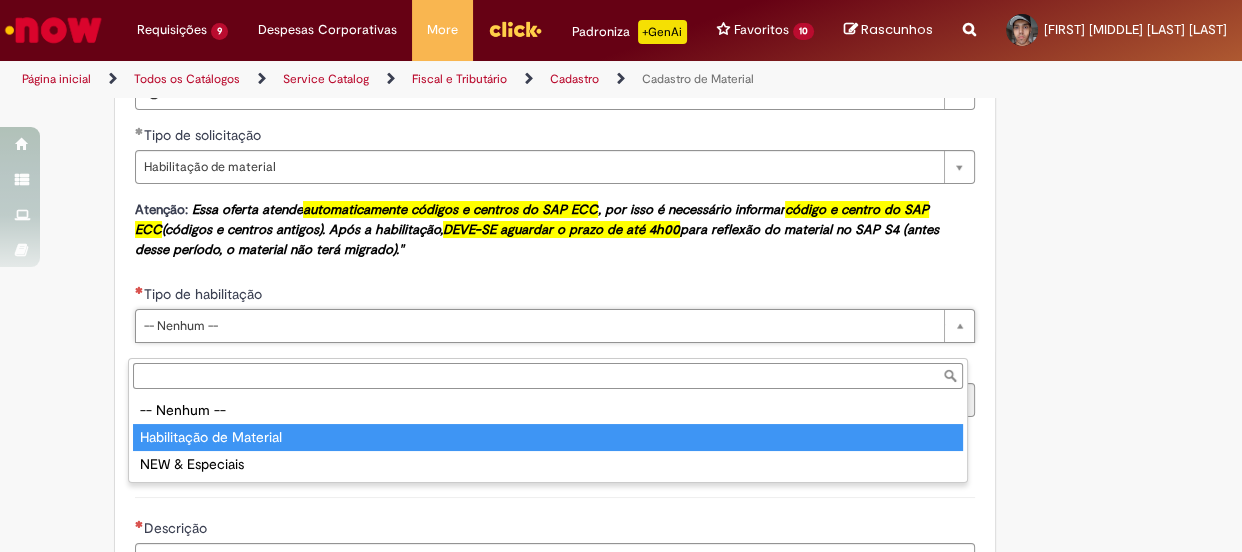 type on "**********" 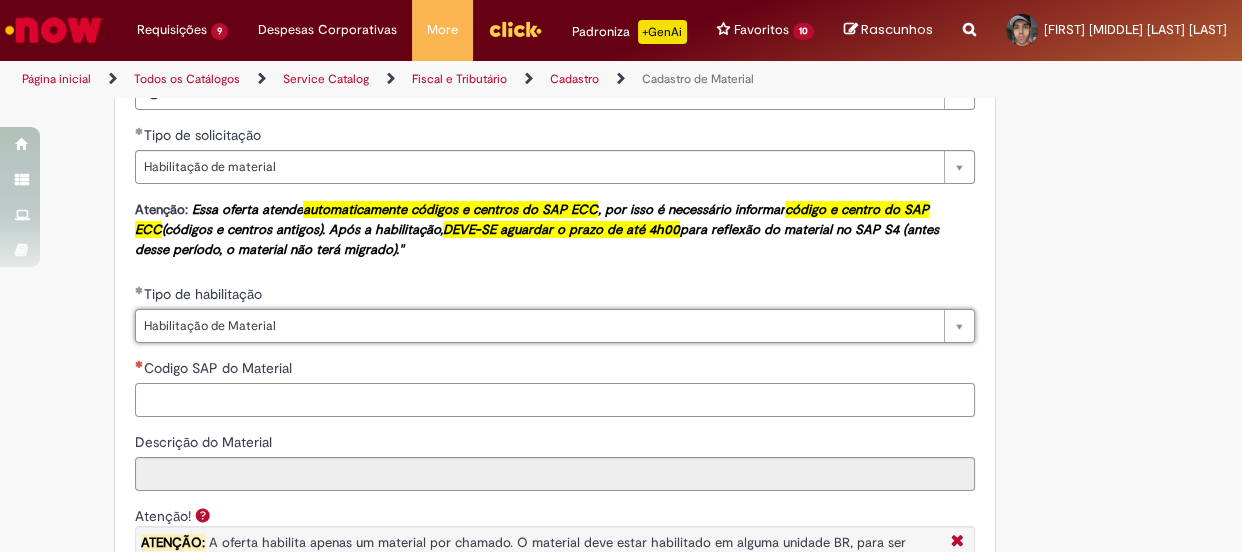click on "Codigo SAP do Material" at bounding box center (555, 400) 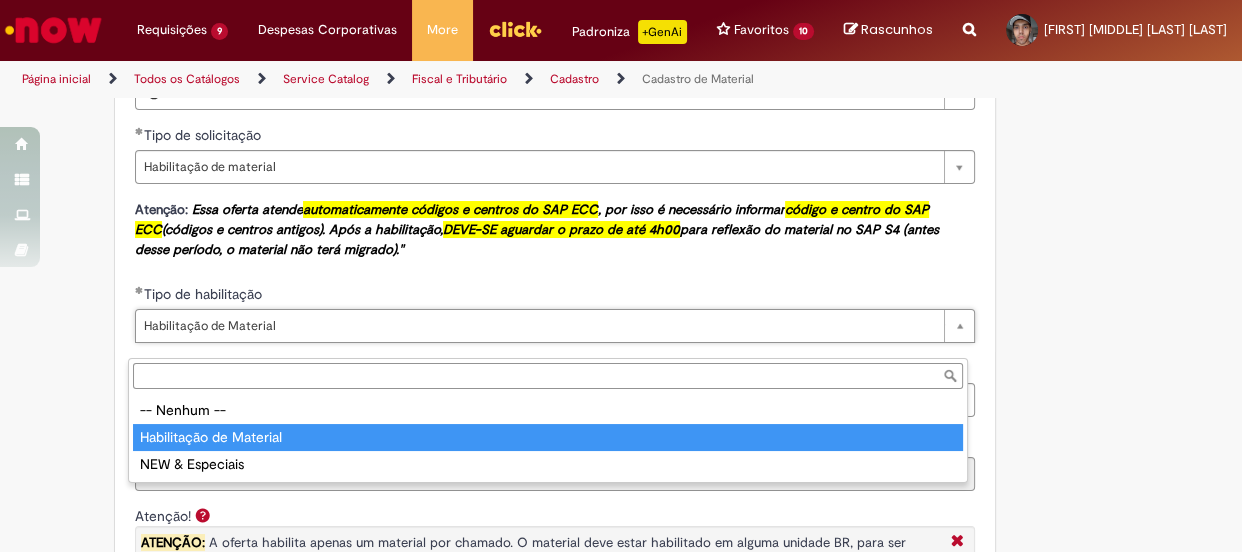 type on "**********" 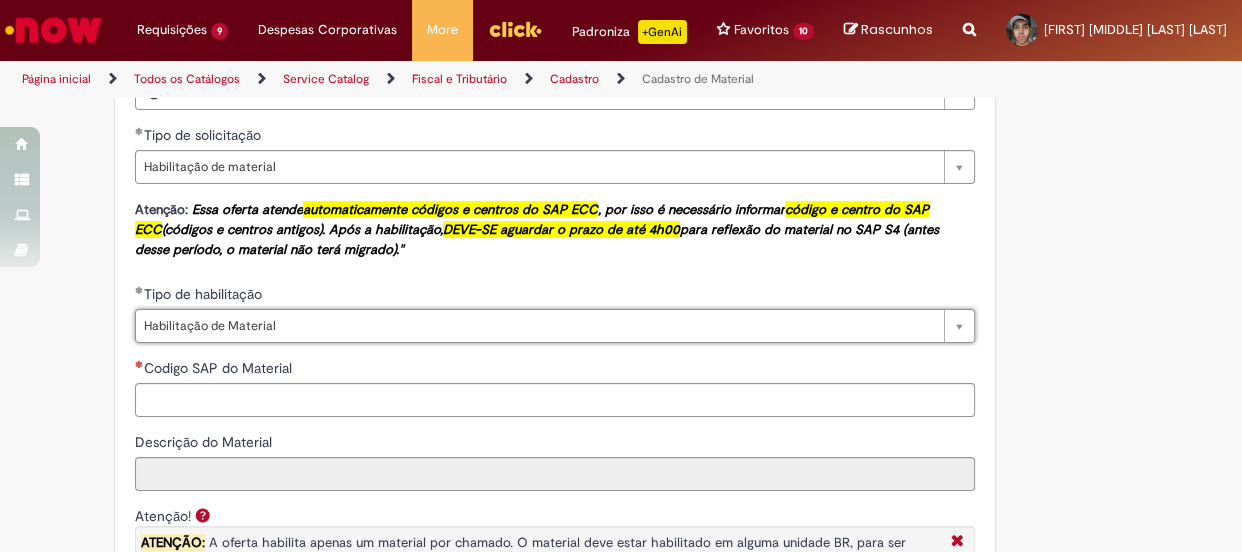 scroll, scrollTop: 0, scrollLeft: 141, axis: horizontal 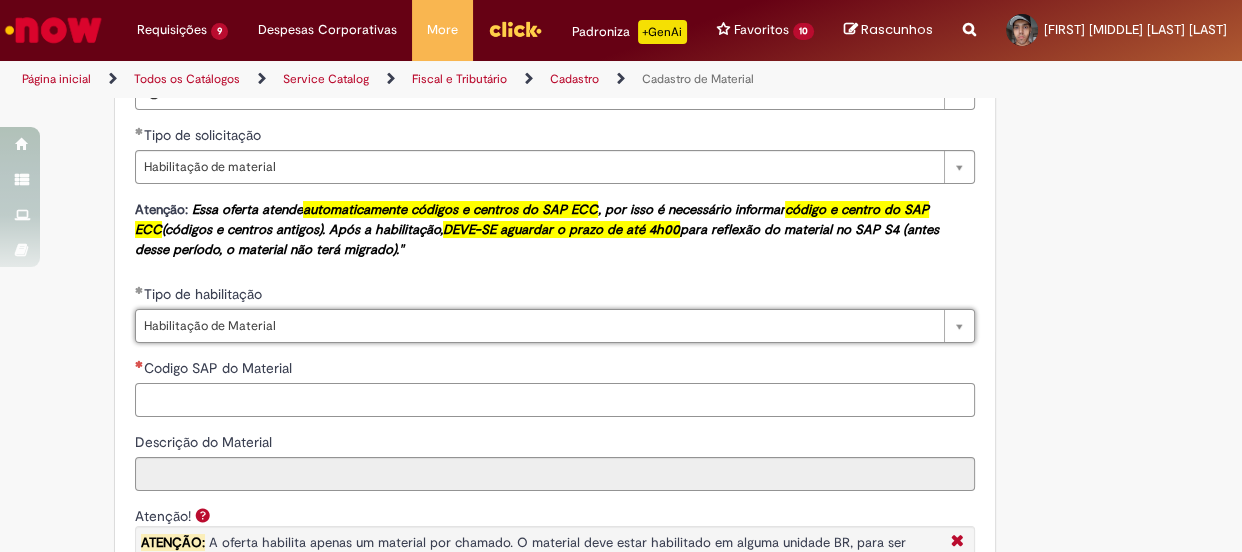 click on "Codigo SAP do Material" at bounding box center (555, 400) 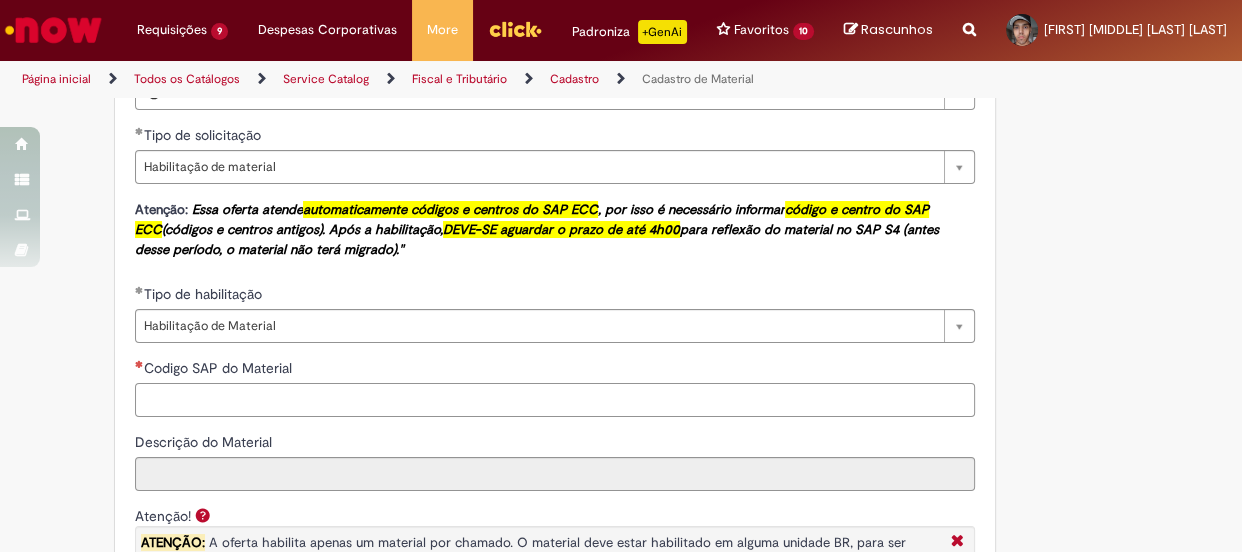 paste on "**********" 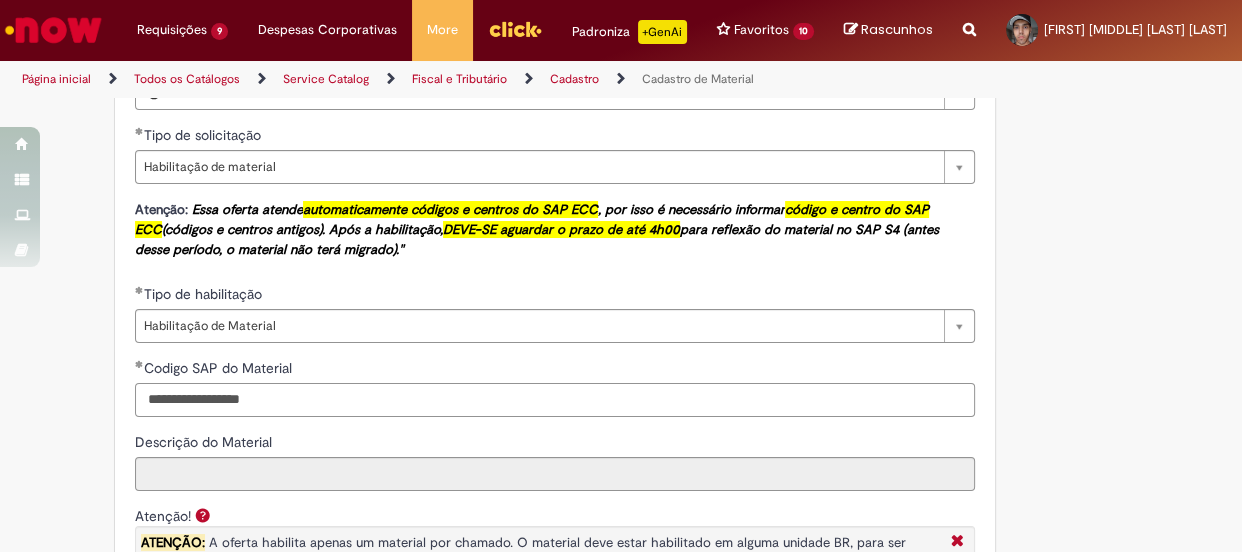 drag, startPoint x: 221, startPoint y: 420, endPoint x: 68, endPoint y: 418, distance: 153.01308 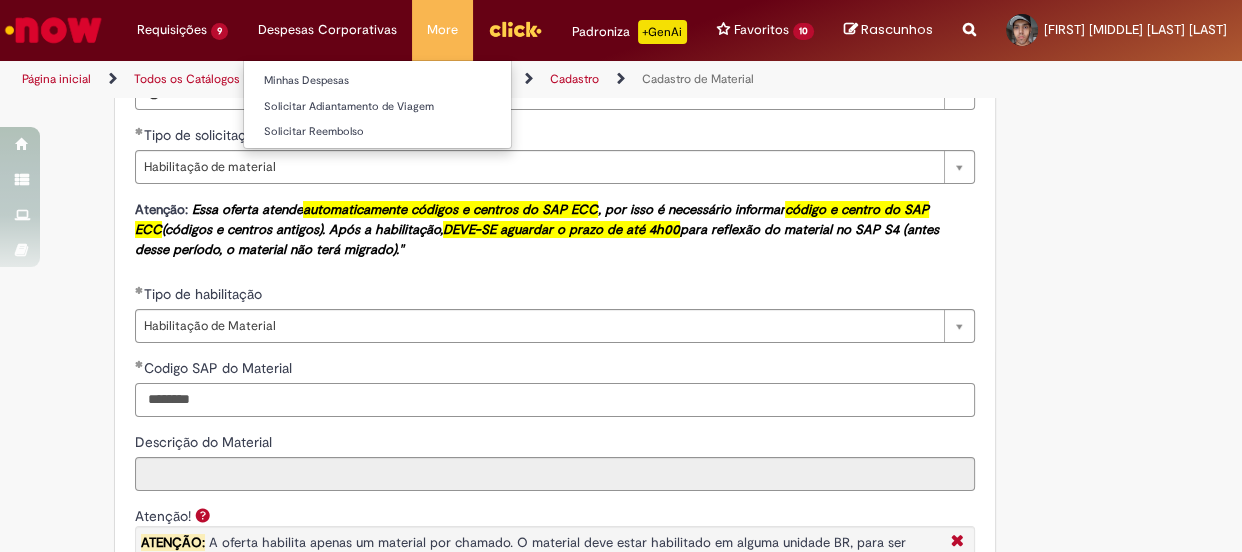 type on "********" 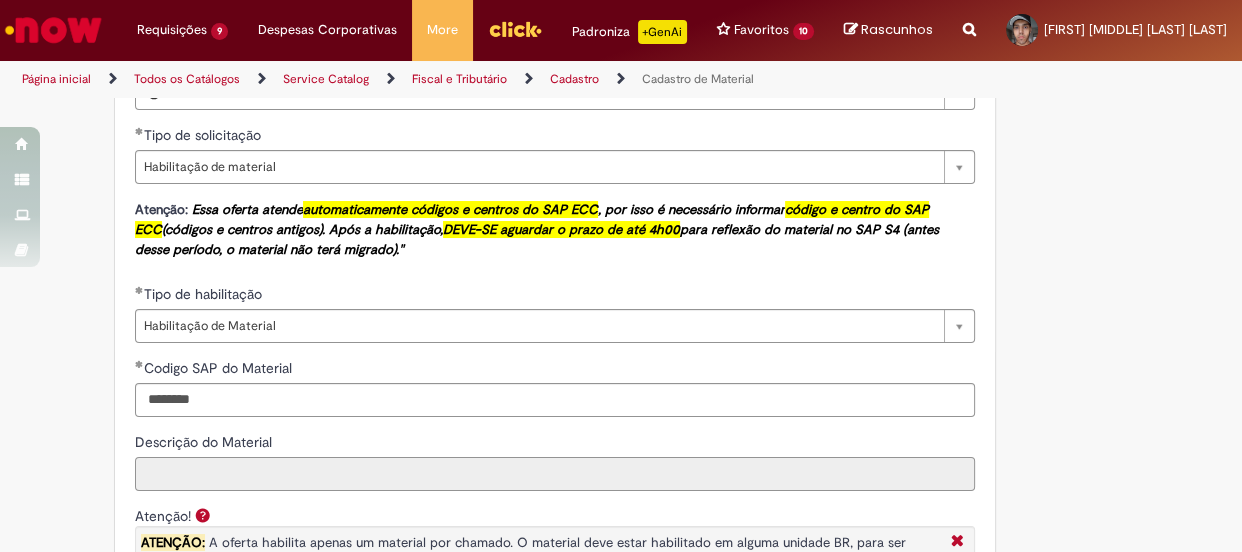 click on "Descrição do Material" at bounding box center (555, 474) 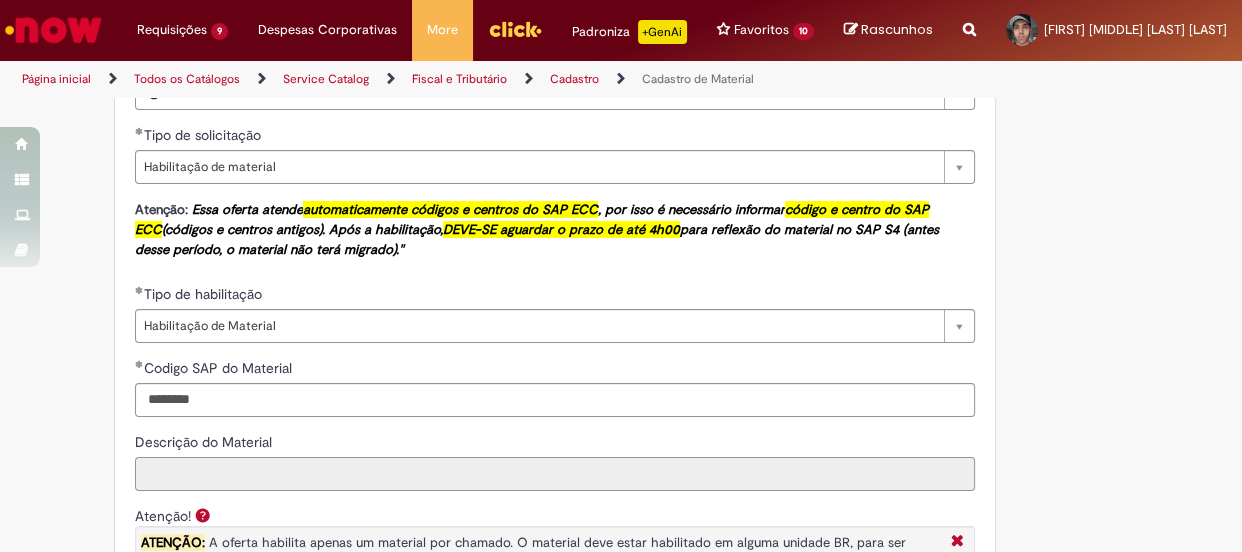 click on "Descrição do Material" at bounding box center (555, 474) 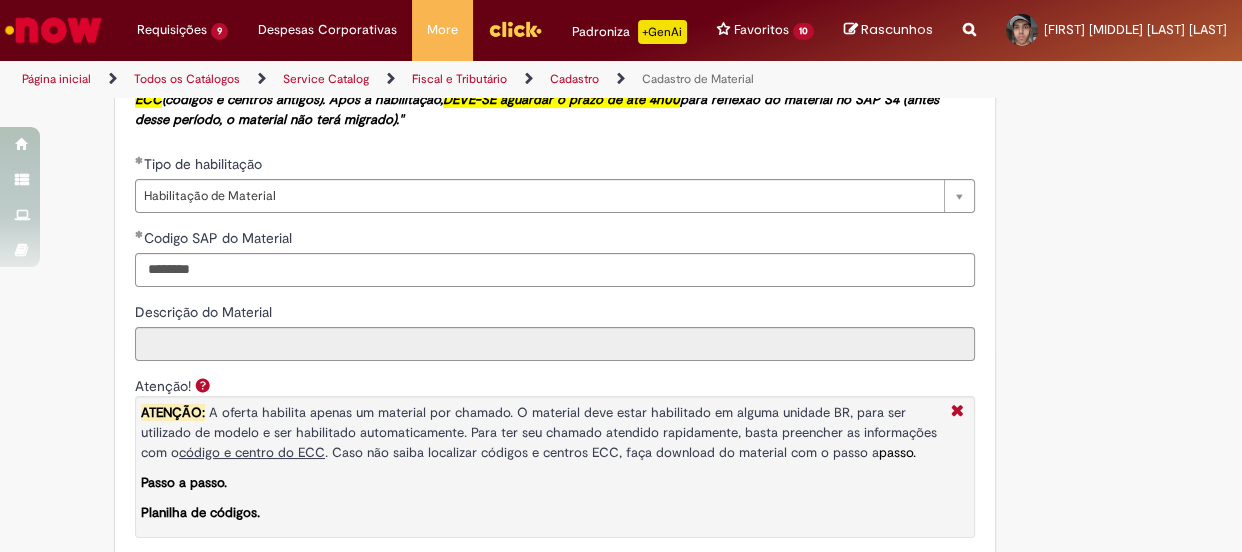 scroll, scrollTop: 1440, scrollLeft: 0, axis: vertical 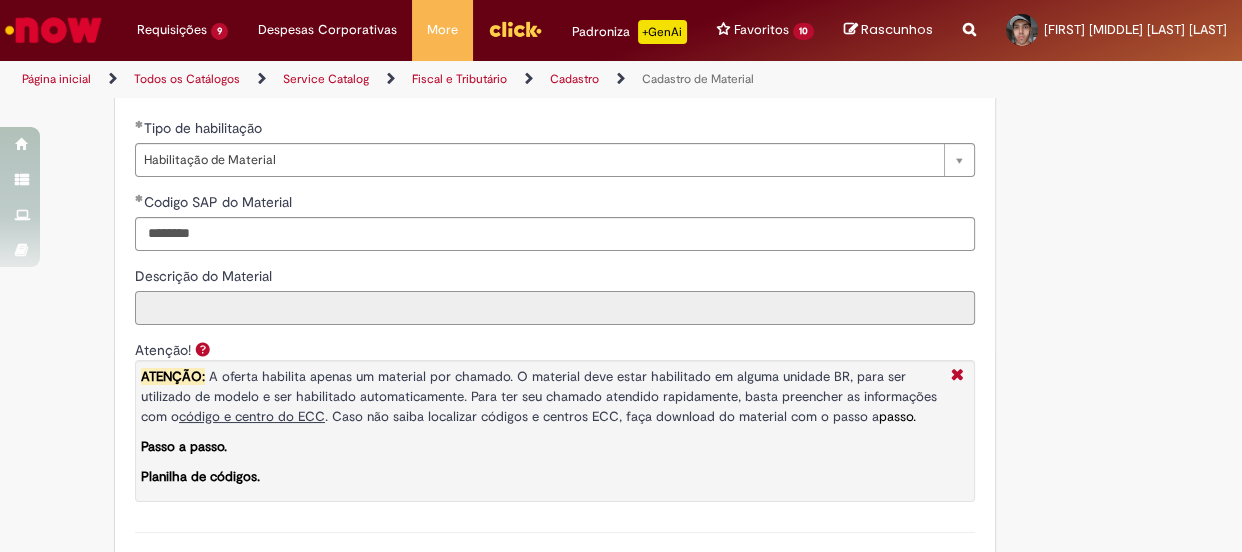 click on "Descrição do Material" at bounding box center (555, 308) 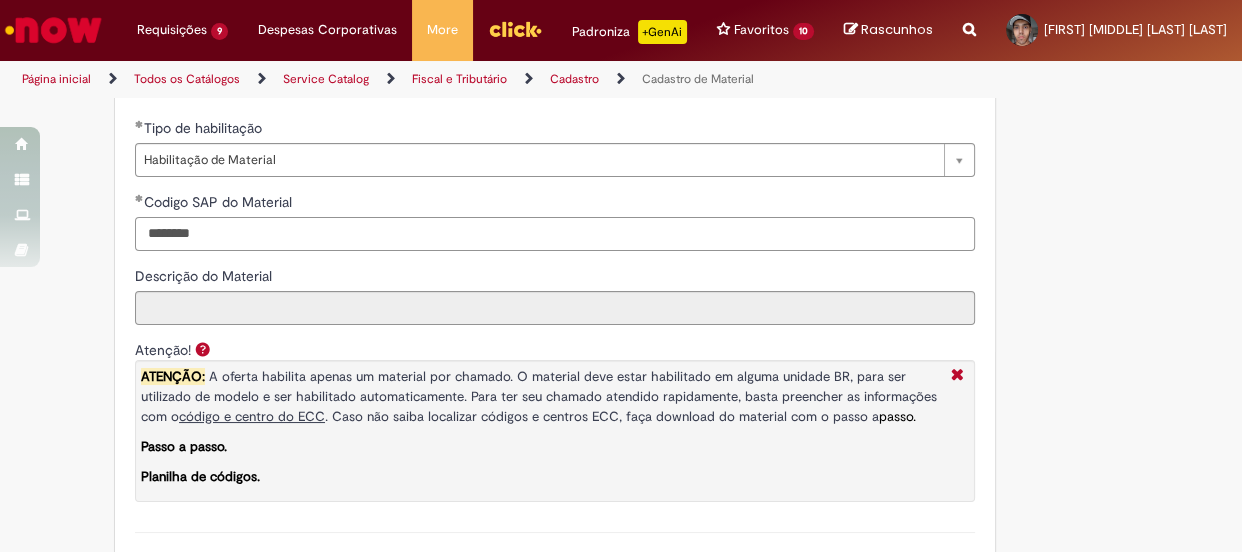 click on "********" at bounding box center [555, 234] 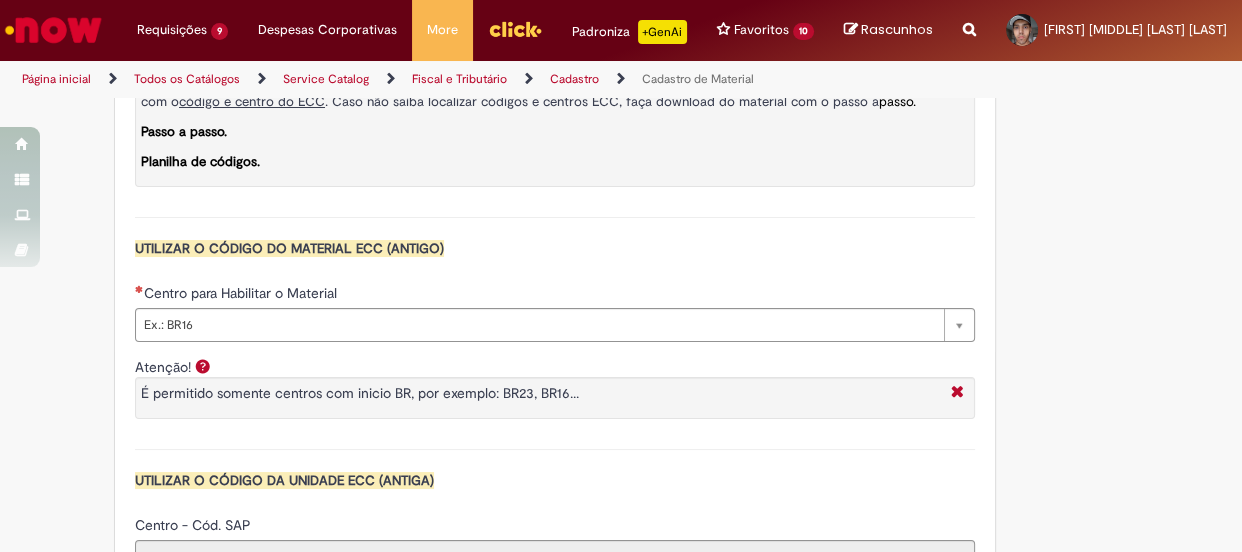 scroll, scrollTop: 1866, scrollLeft: 0, axis: vertical 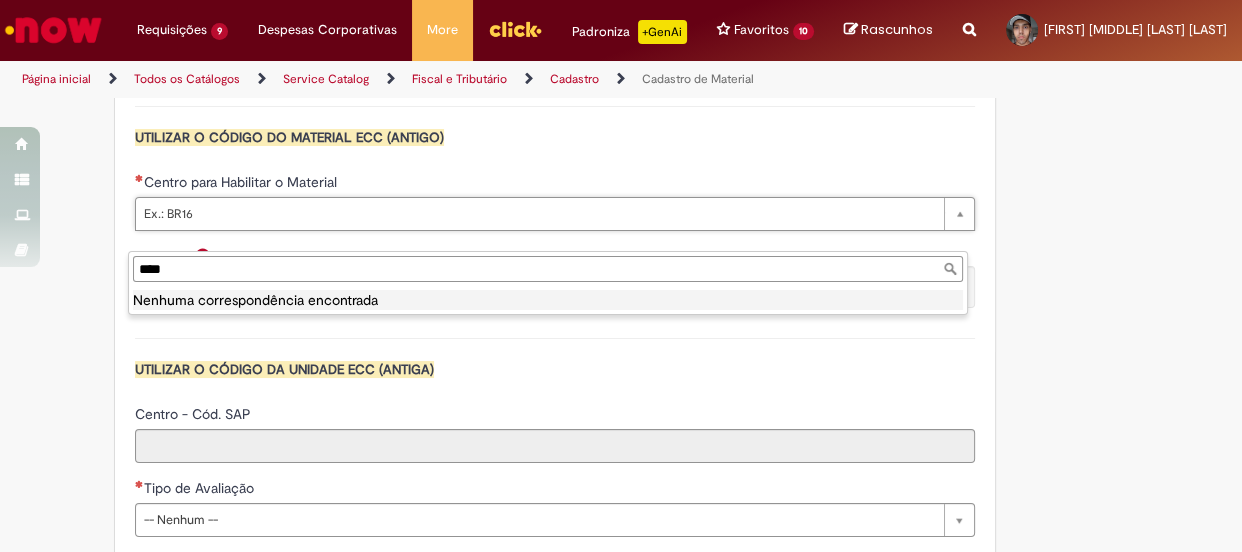 drag, startPoint x: 226, startPoint y: 273, endPoint x: 0, endPoint y: 249, distance: 227.27077 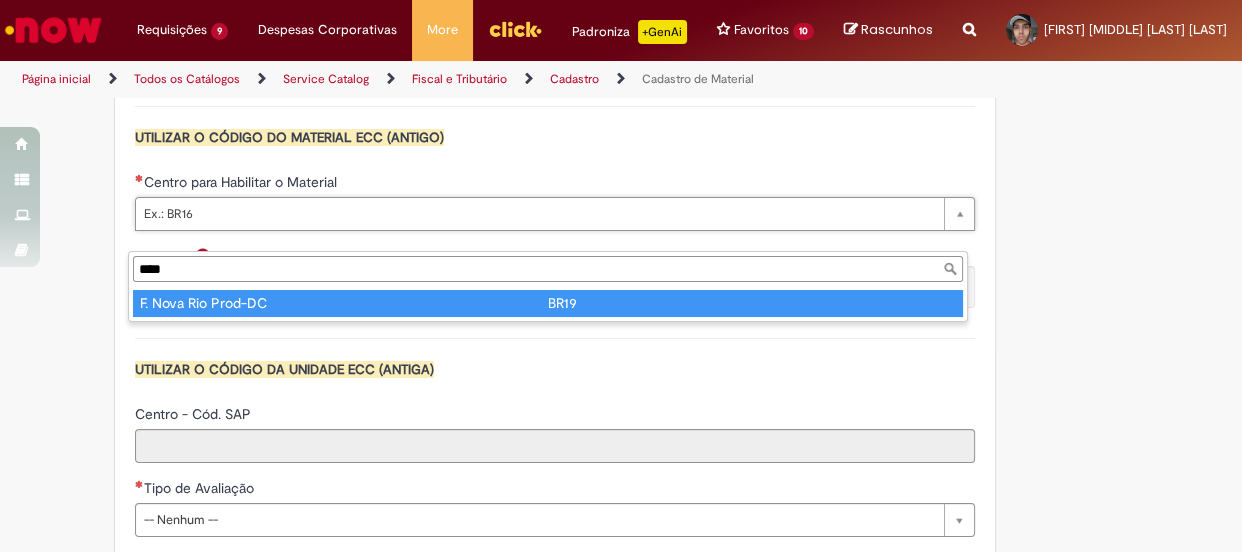 type on "****" 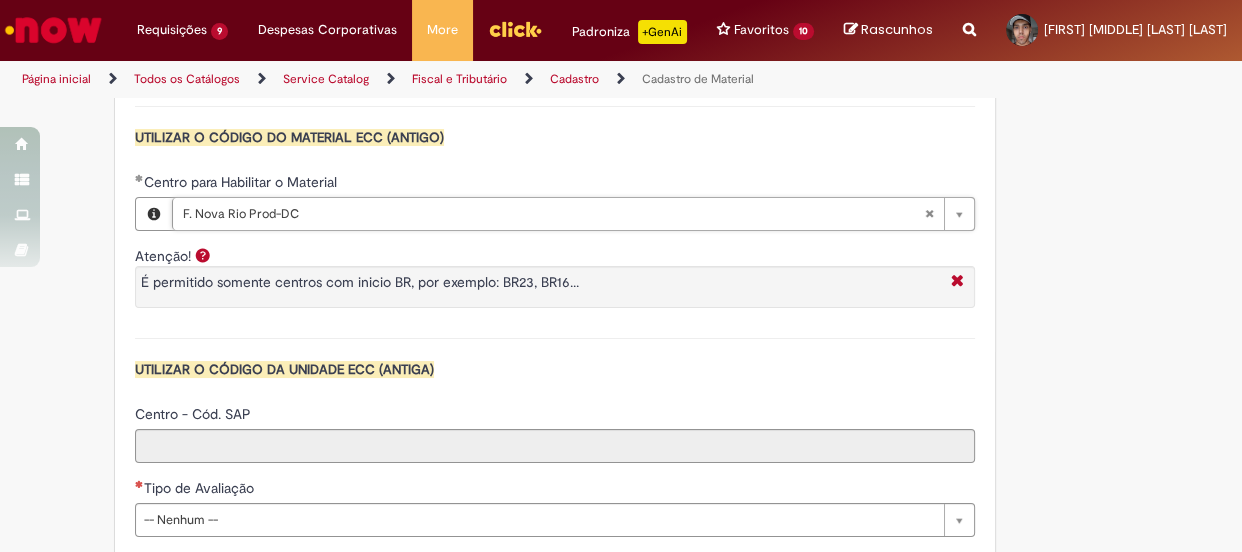 type on "****" 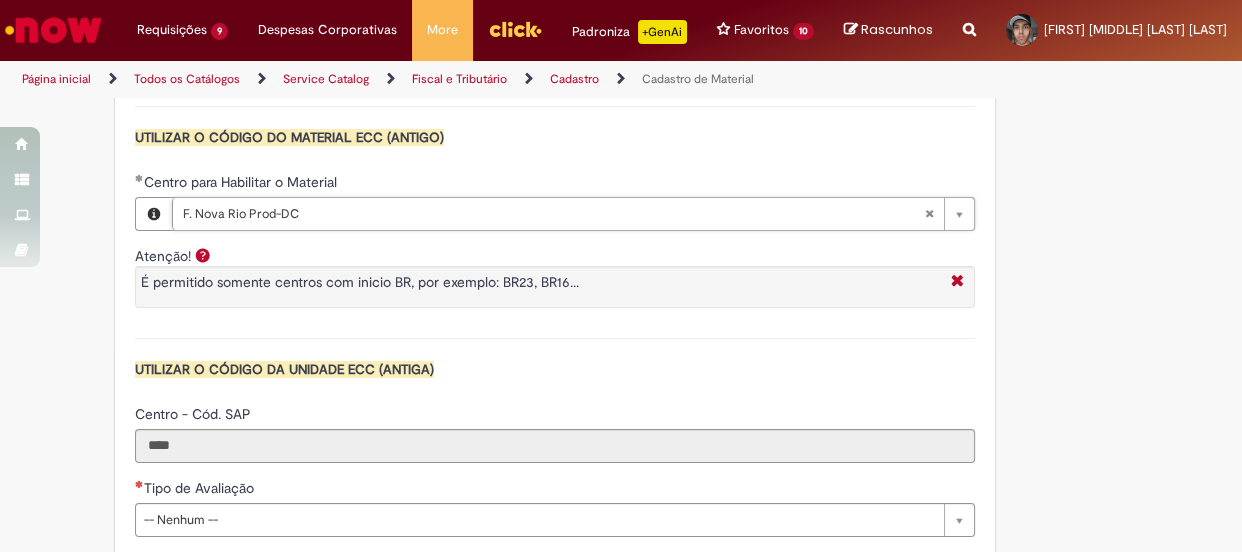 click on "Atenção! É permitido somente centros com inicio BR, por exemplo: BR23, BR16..." at bounding box center [555, 292] 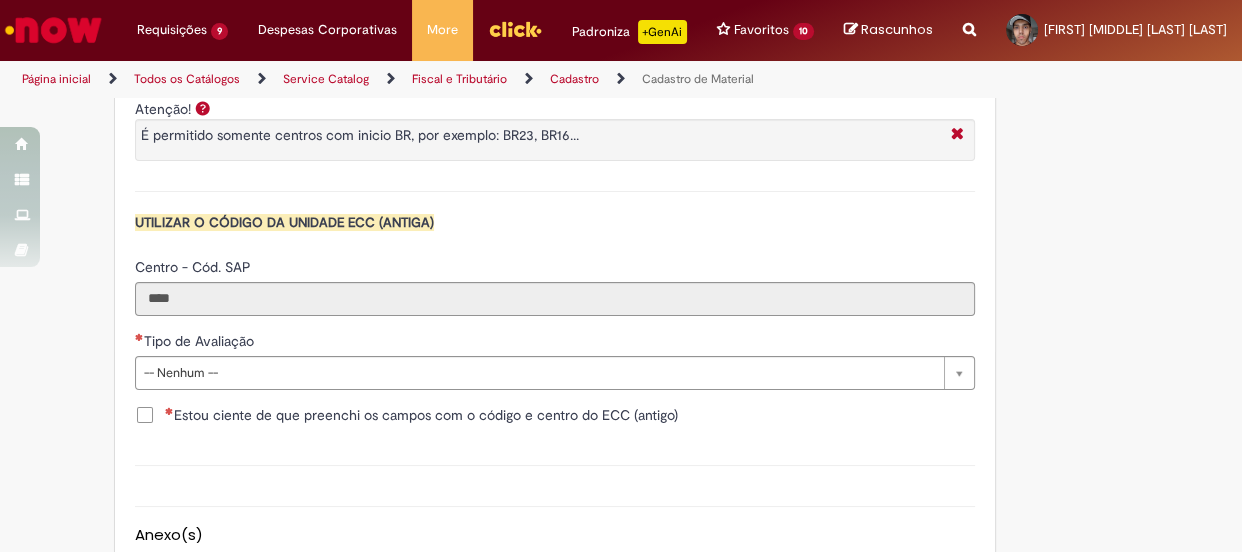 scroll, scrollTop: 2044, scrollLeft: 0, axis: vertical 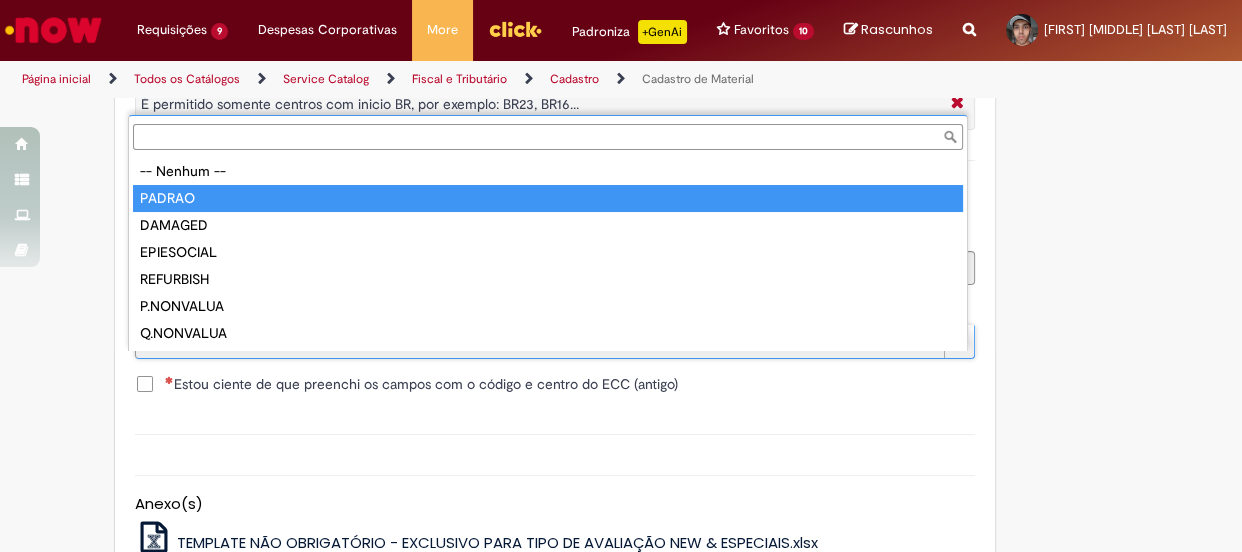 type on "******" 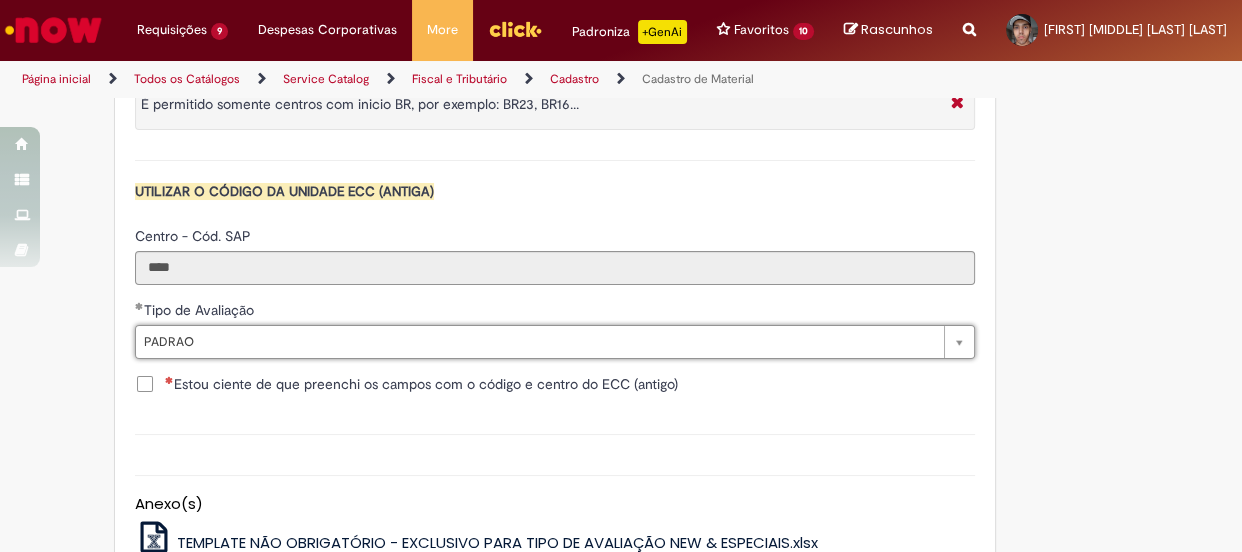 click on "Estou ciente de que preenchi os campos com o código e centro do ECC  (antigo)" at bounding box center [421, 384] 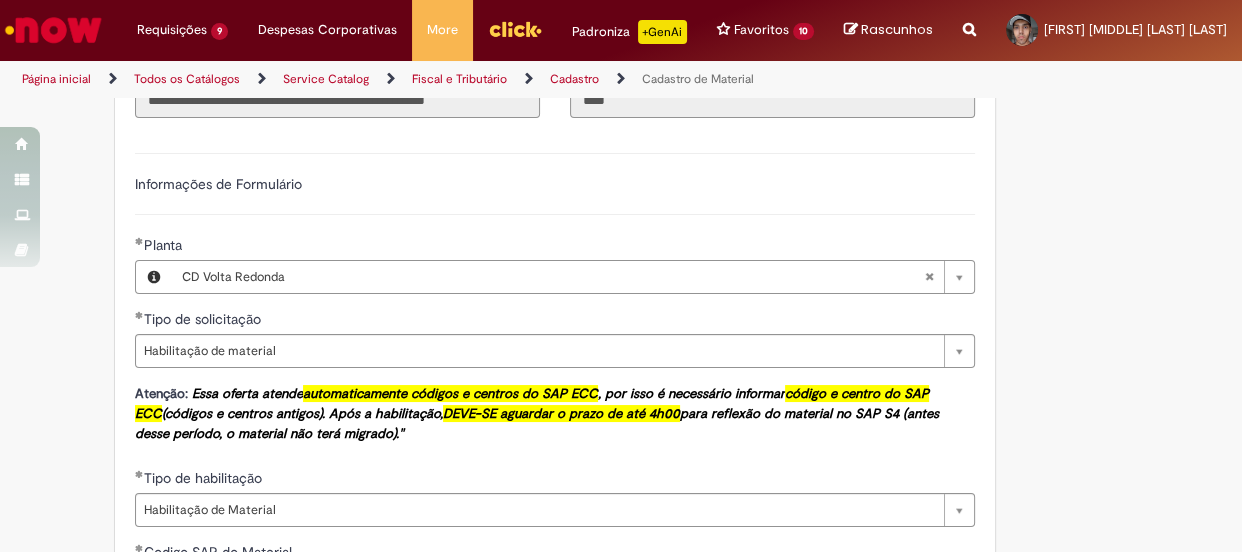 scroll, scrollTop: 1120, scrollLeft: 0, axis: vertical 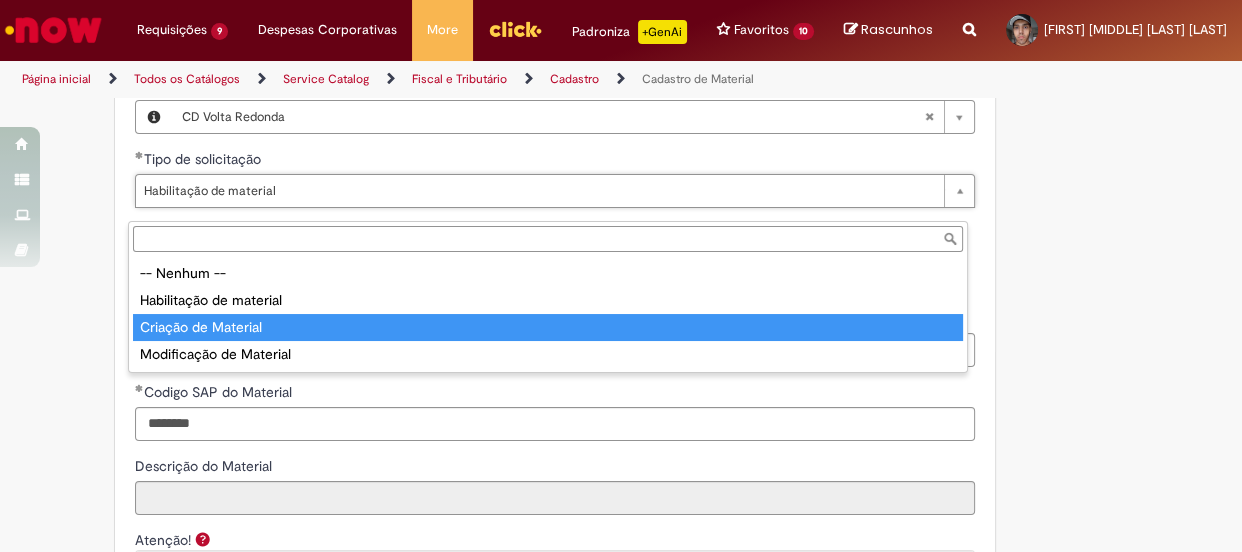 type on "**********" 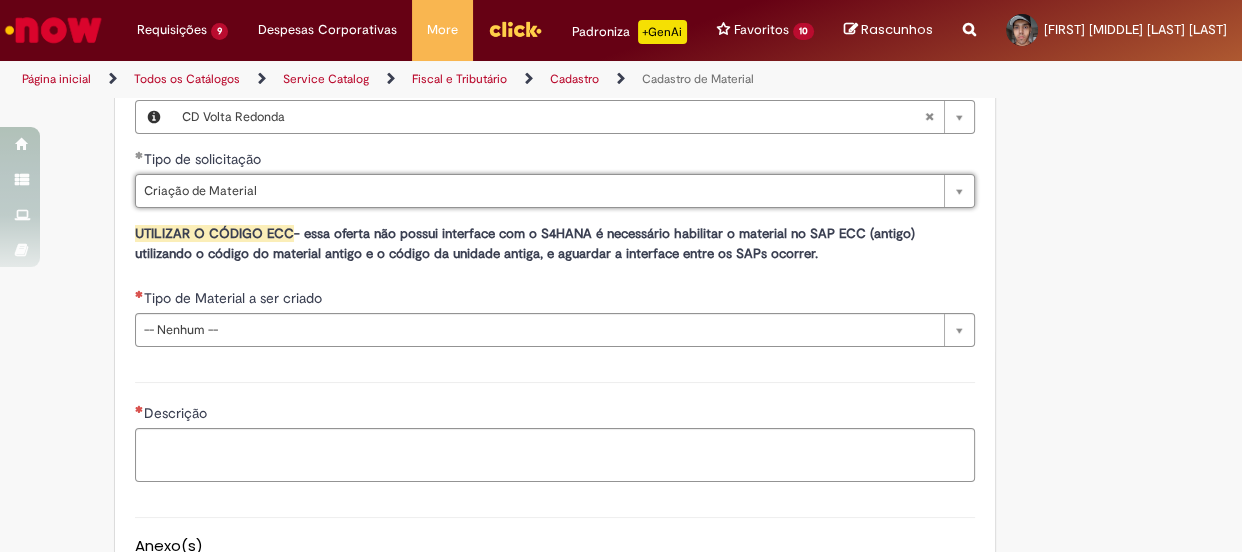 scroll, scrollTop: 0, scrollLeft: 121, axis: horizontal 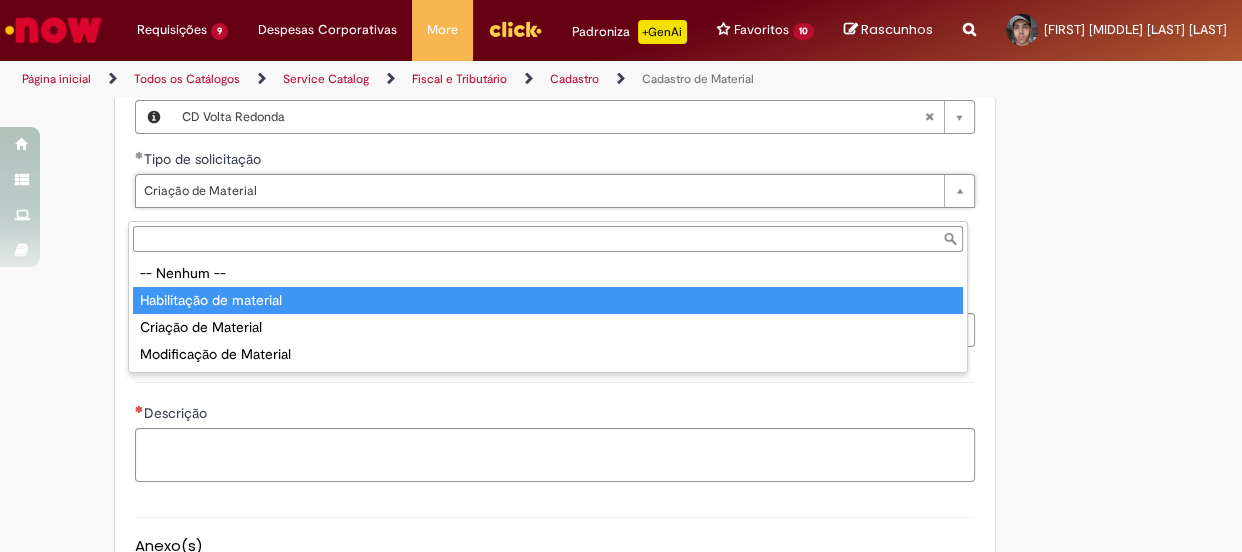type on "**********" 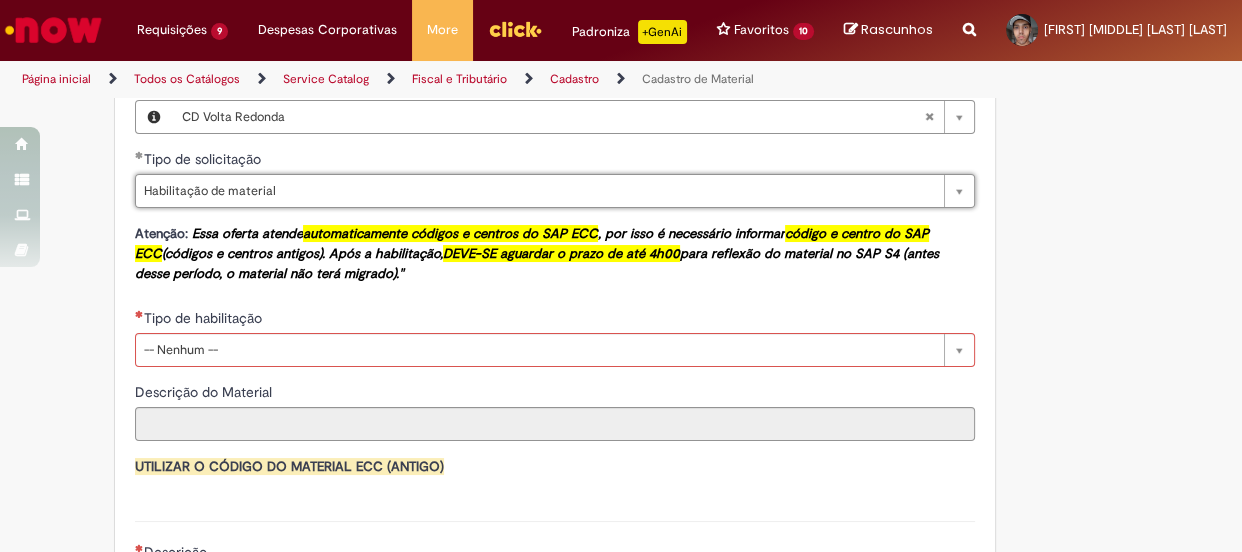 scroll, scrollTop: 0, scrollLeft: 120, axis: horizontal 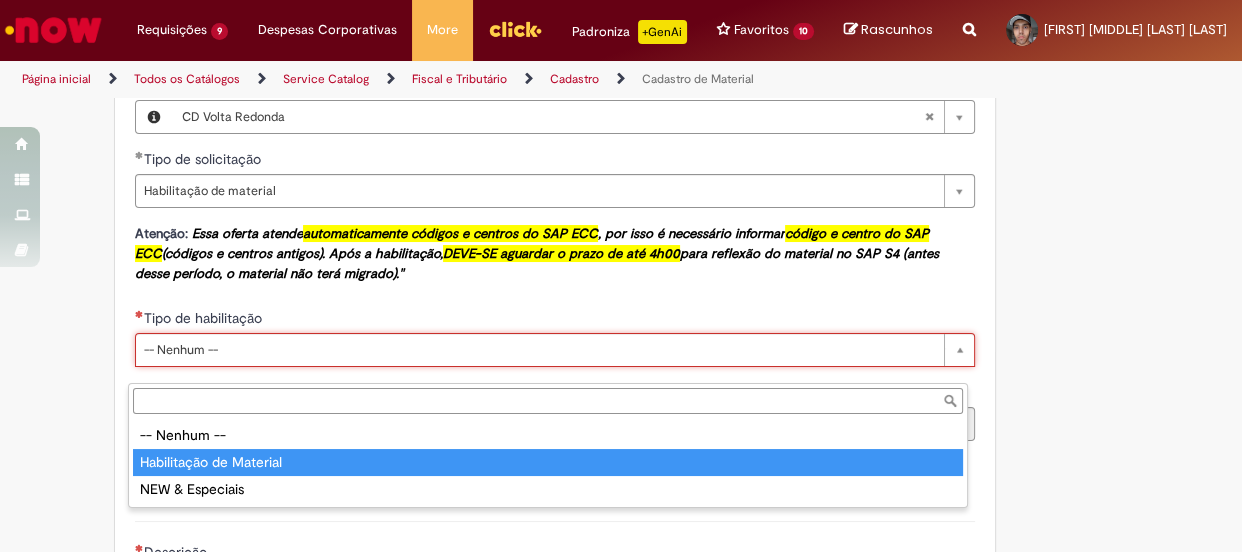 type on "**********" 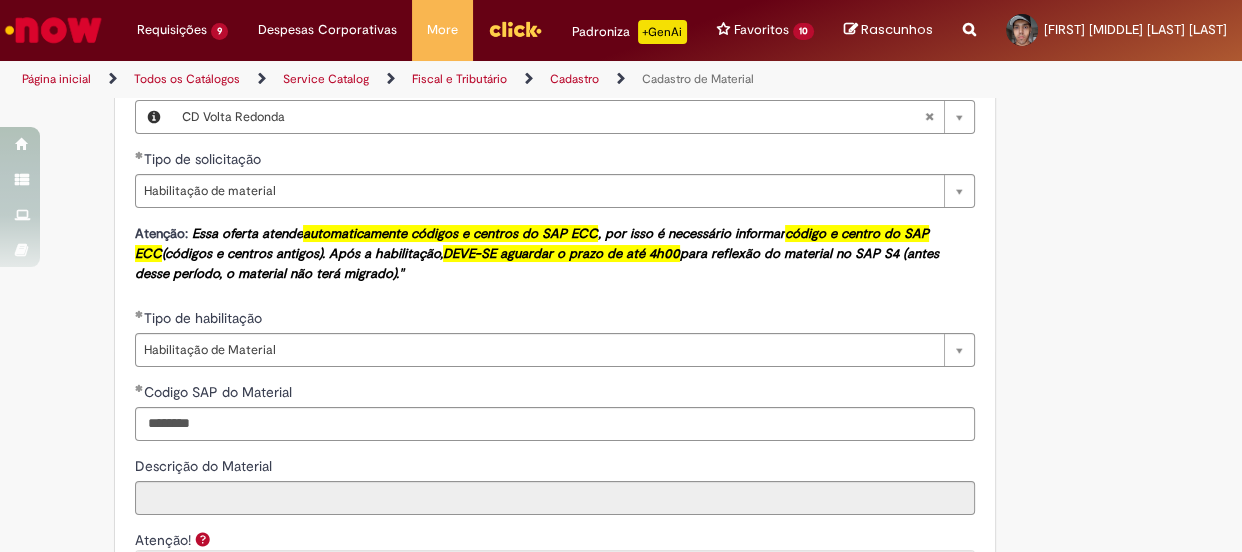 scroll, scrollTop: 0, scrollLeft: 0, axis: both 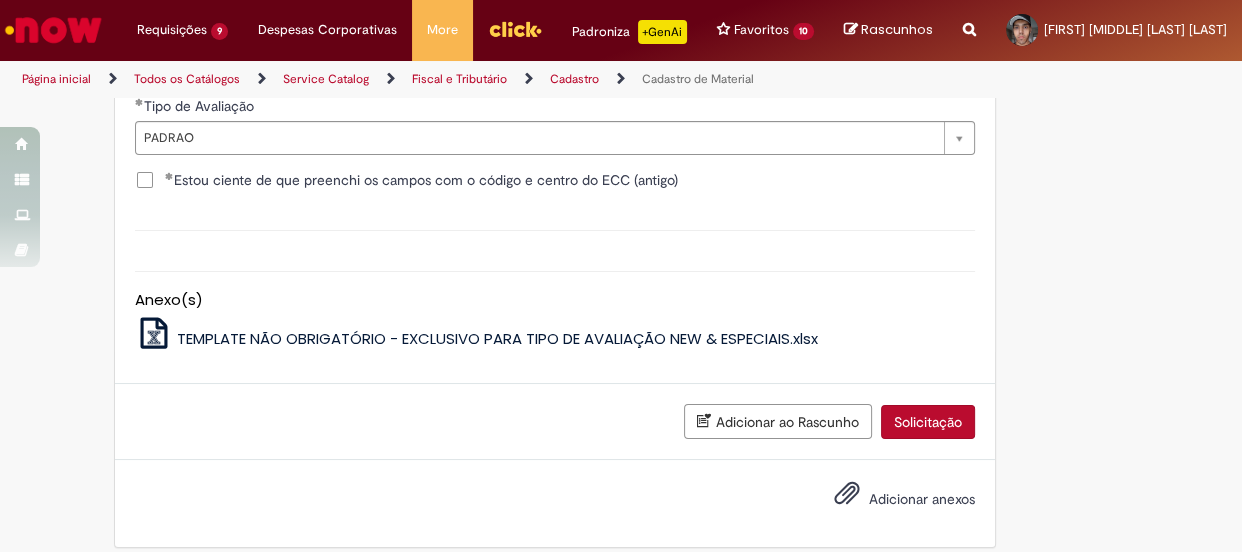 click on "Solicitação" at bounding box center [928, 422] 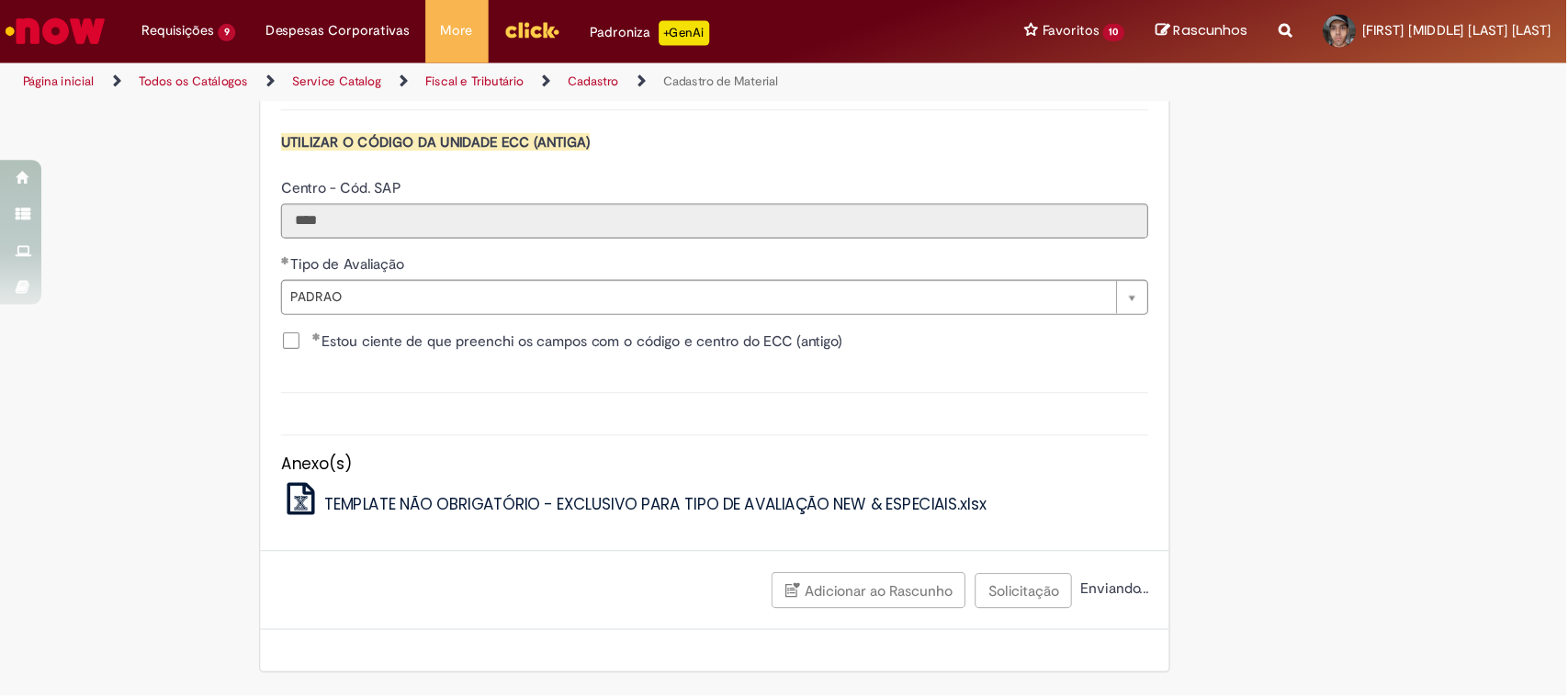scroll, scrollTop: 1853, scrollLeft: 0, axis: vertical 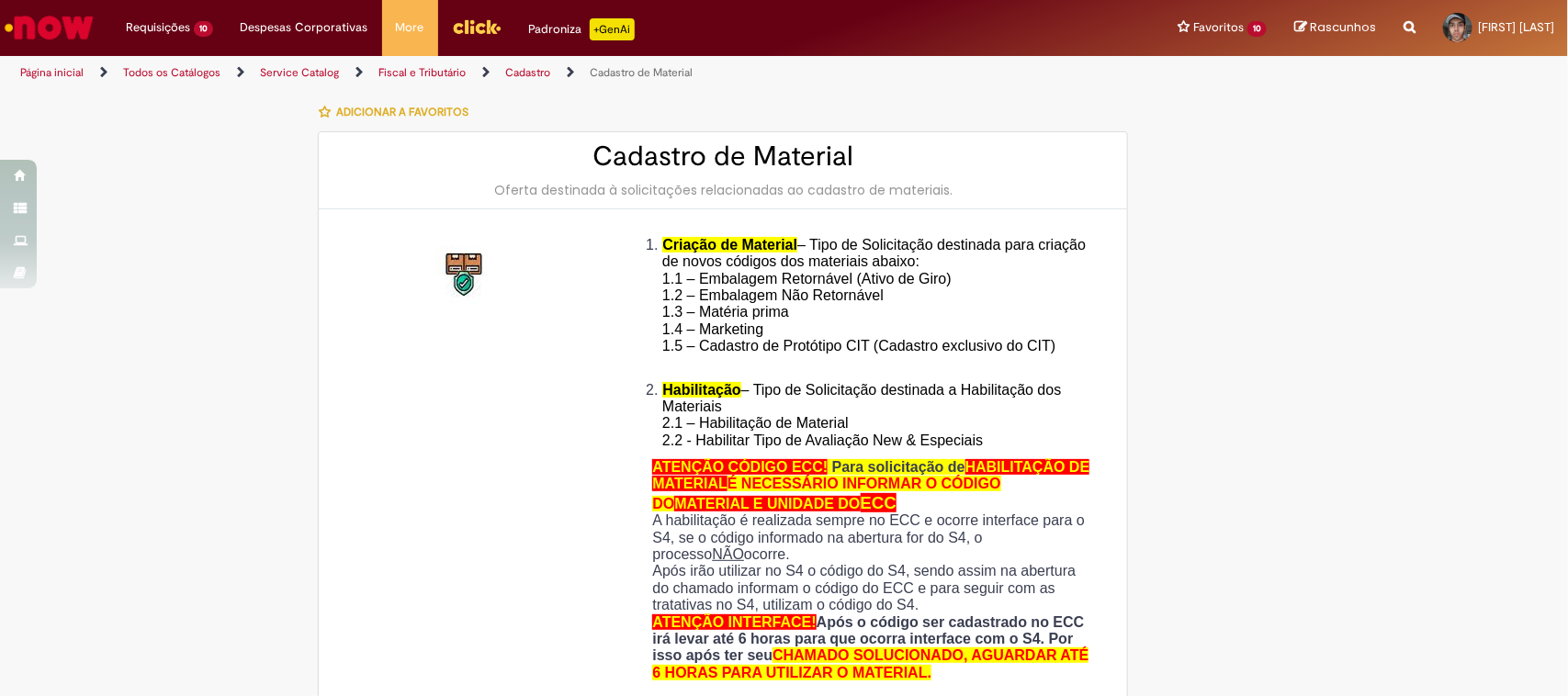 type on "********" 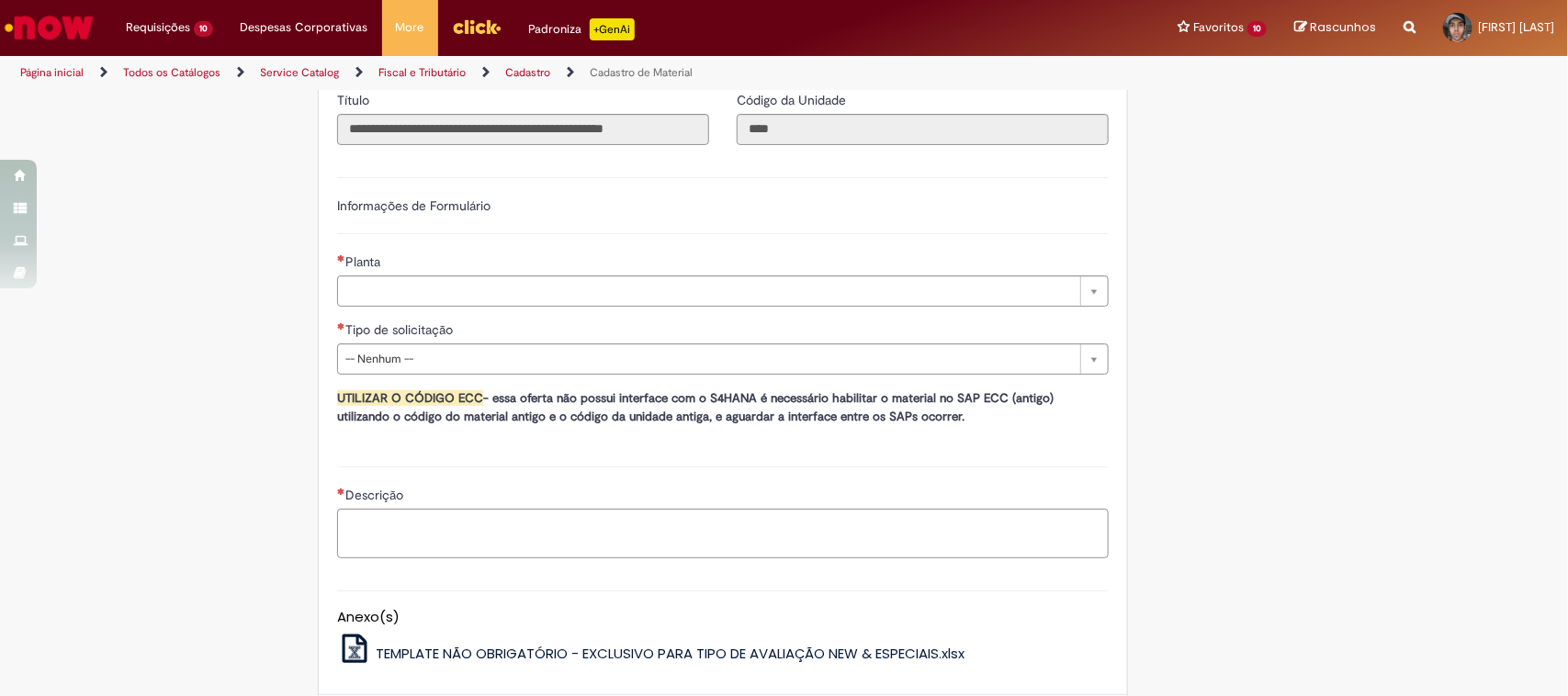 scroll, scrollTop: 971, scrollLeft: 0, axis: vertical 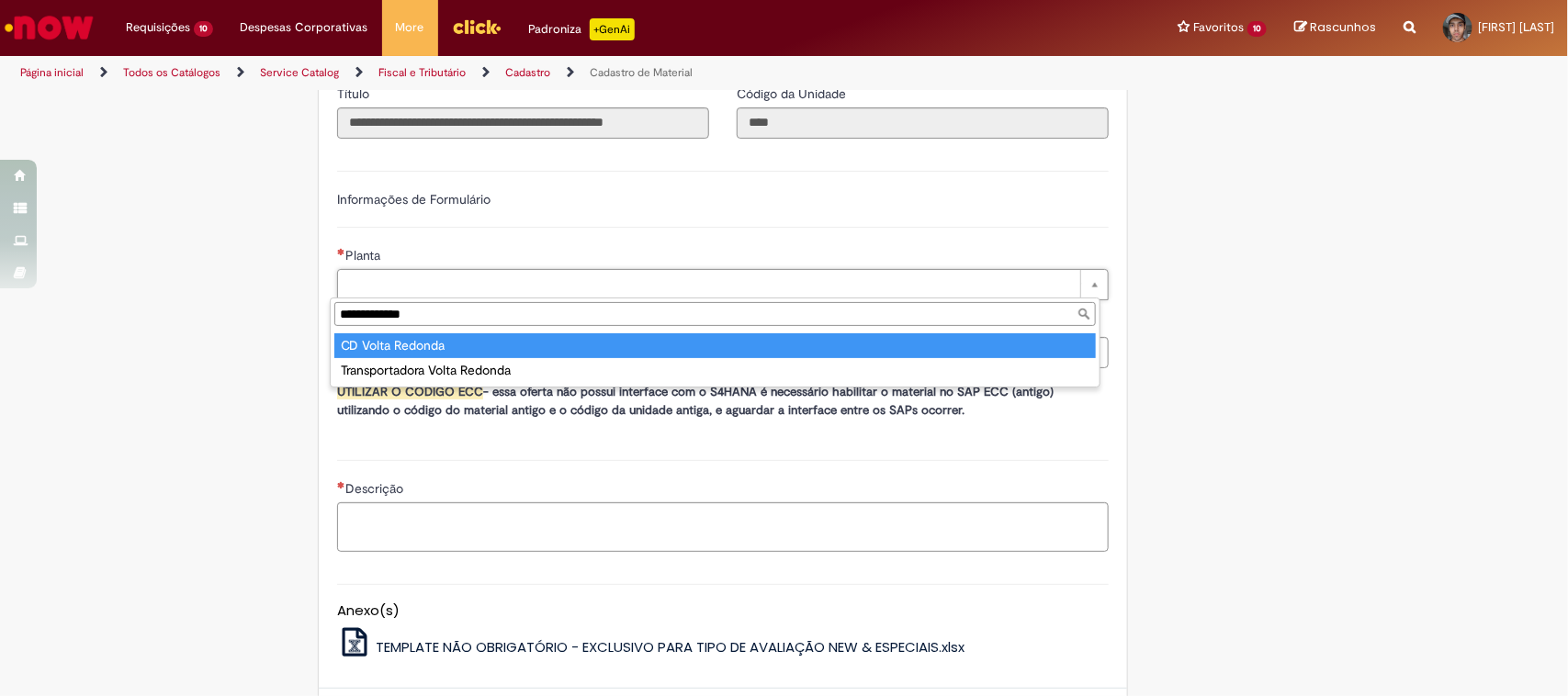 type on "**********" 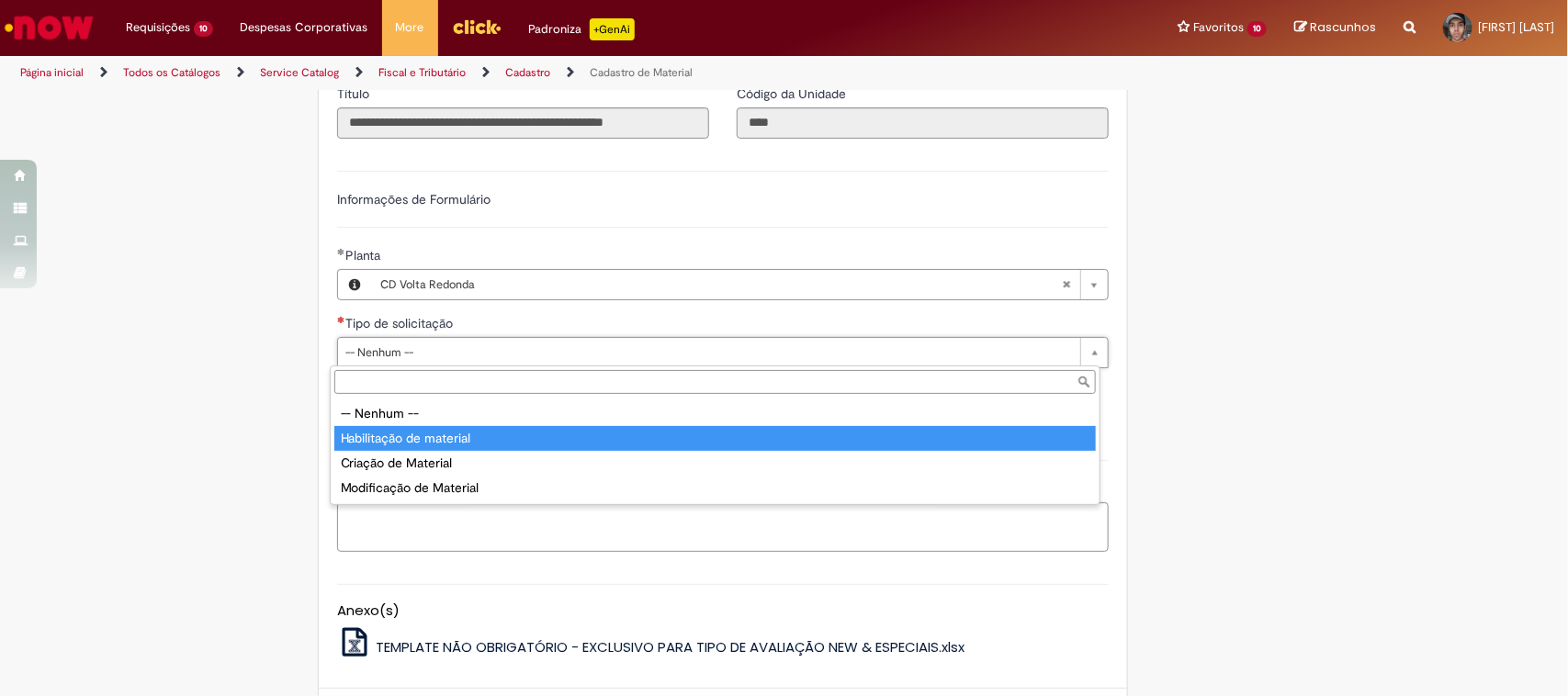 type on "**********" 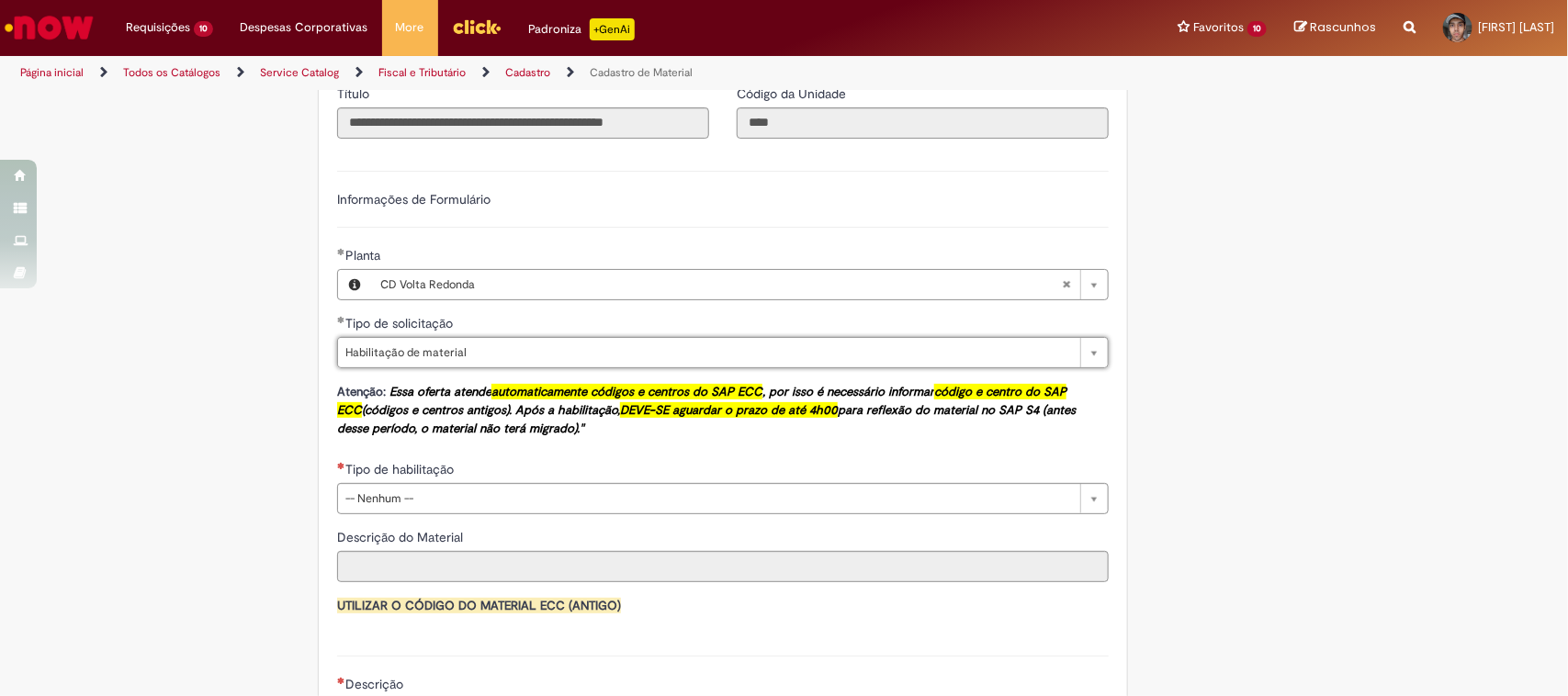 paste on "********" 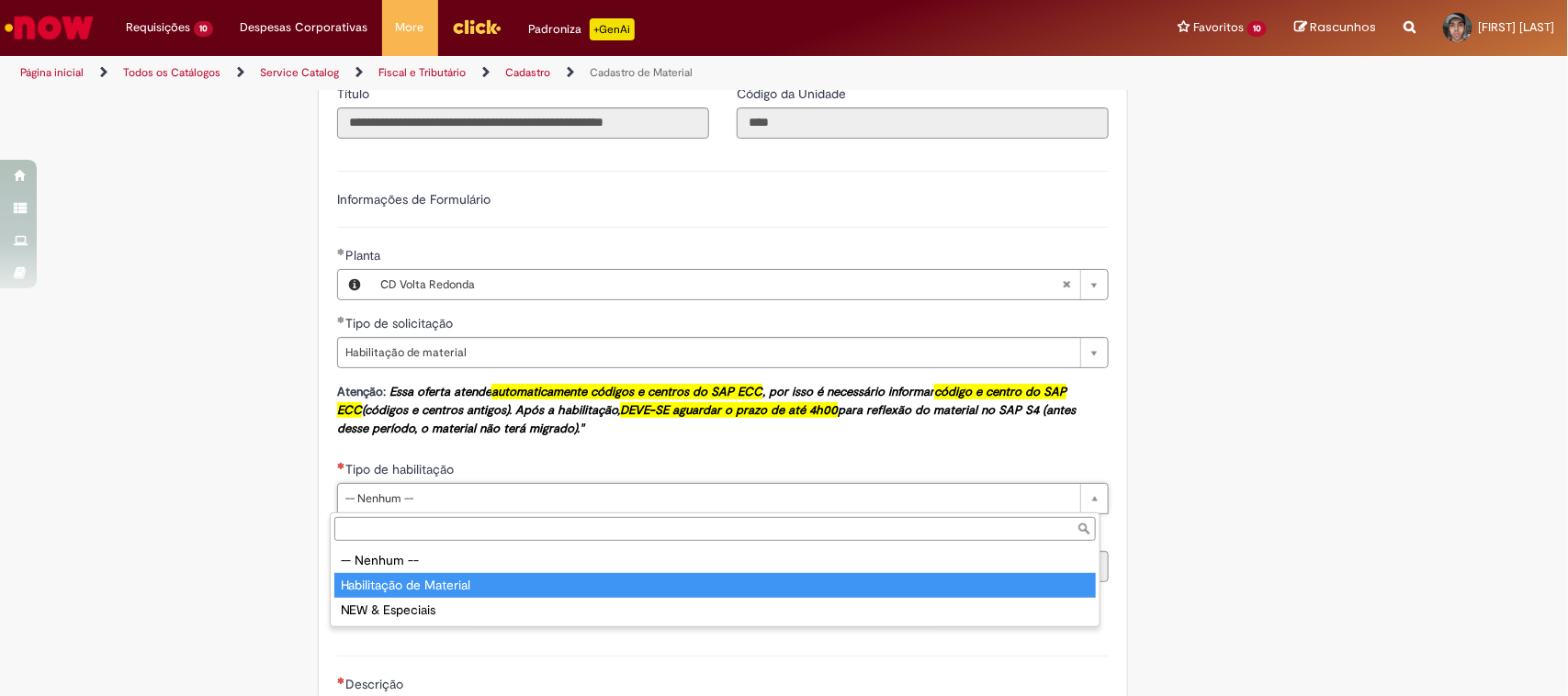 type on "**********" 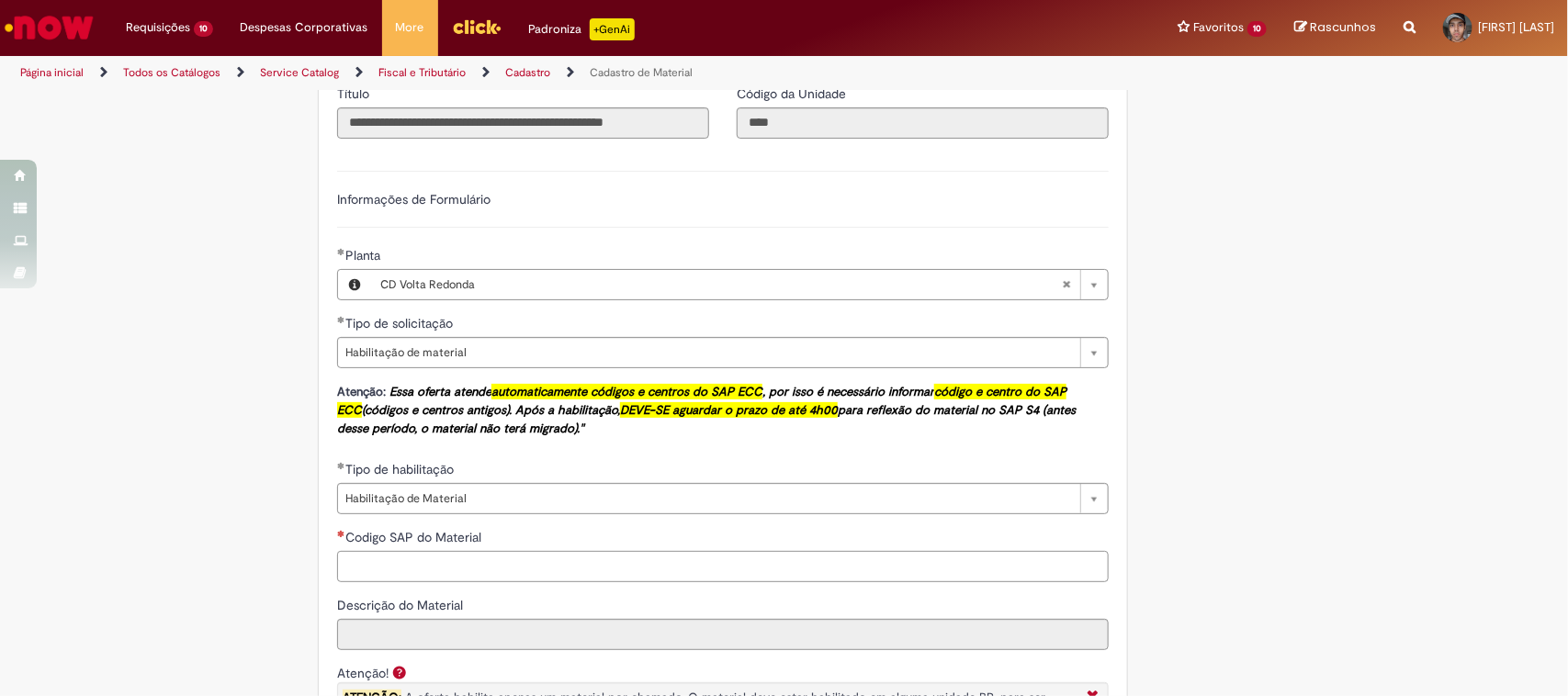 click on "Codigo SAP do Material" at bounding box center (723, 567) 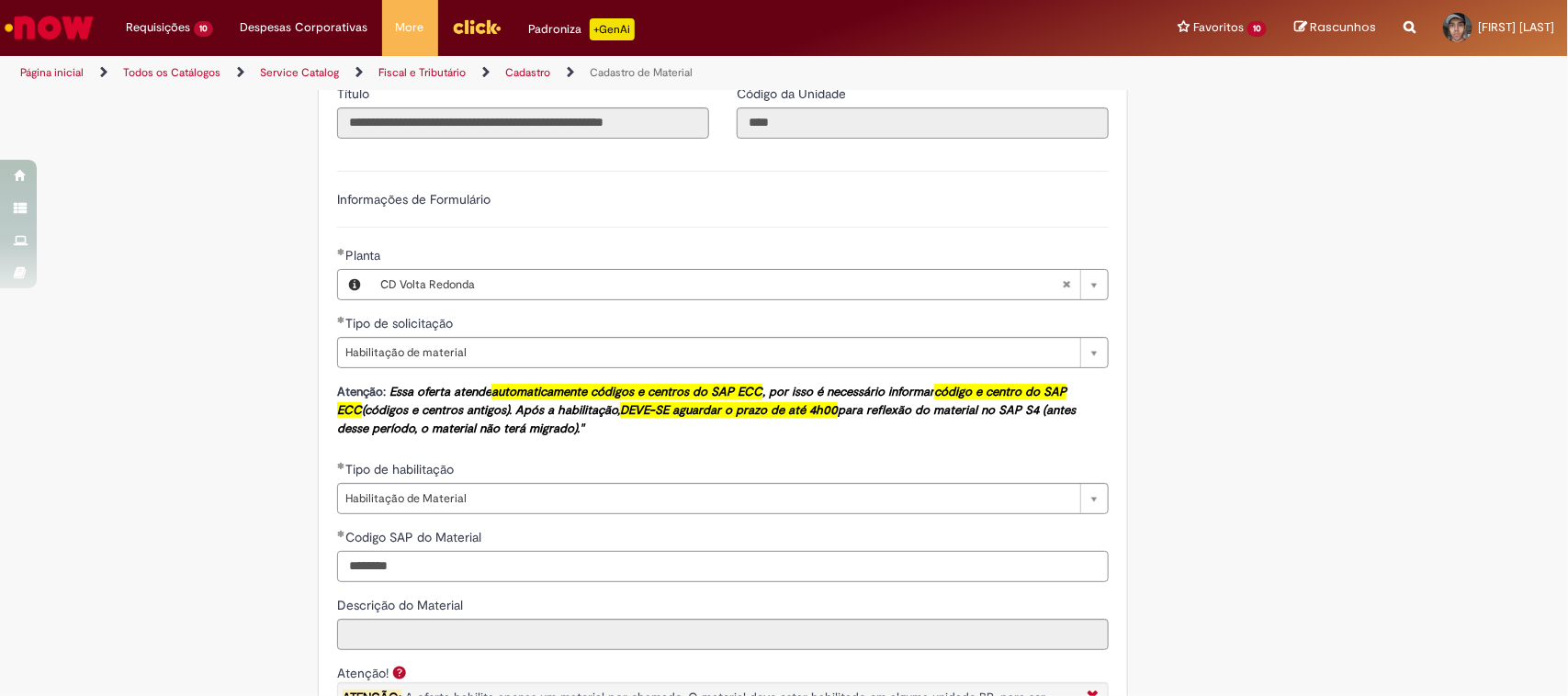 type on "********" 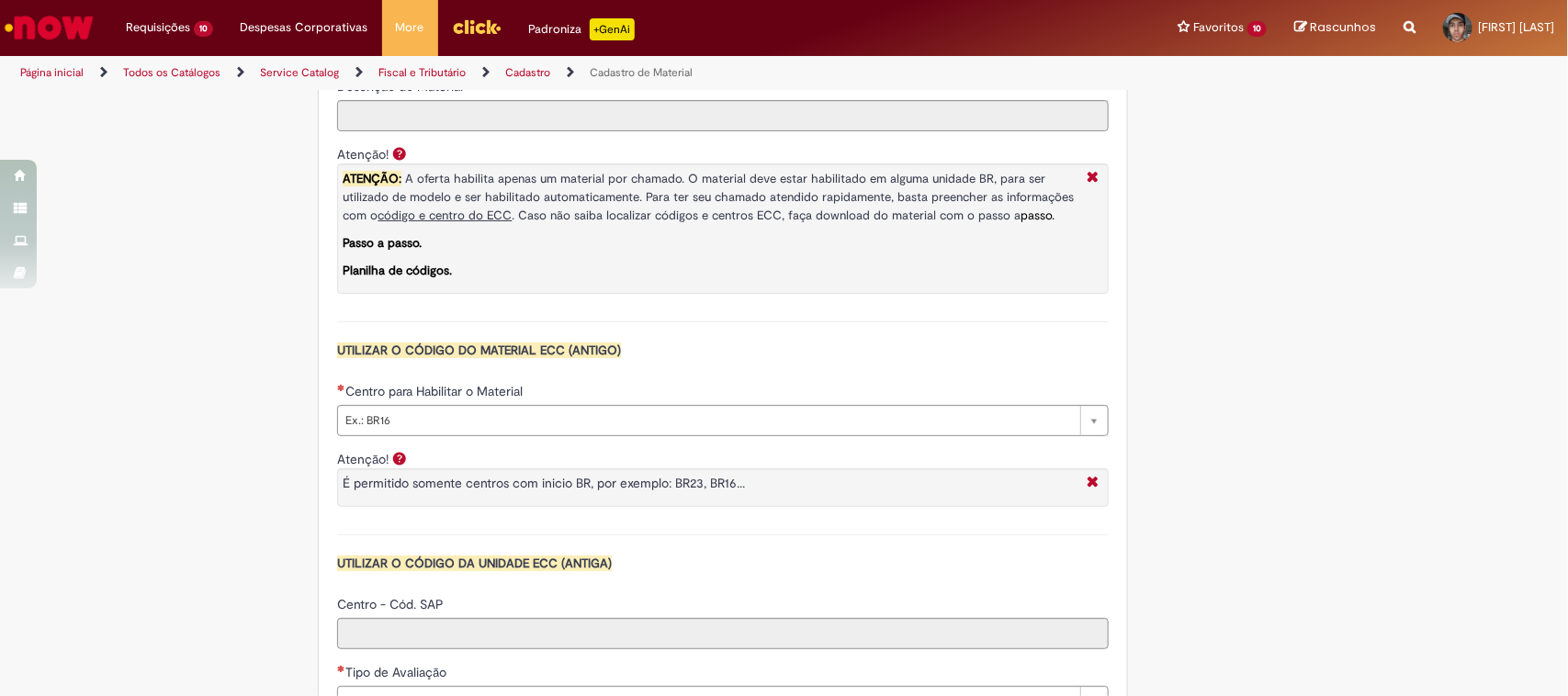 scroll, scrollTop: 1530, scrollLeft: 0, axis: vertical 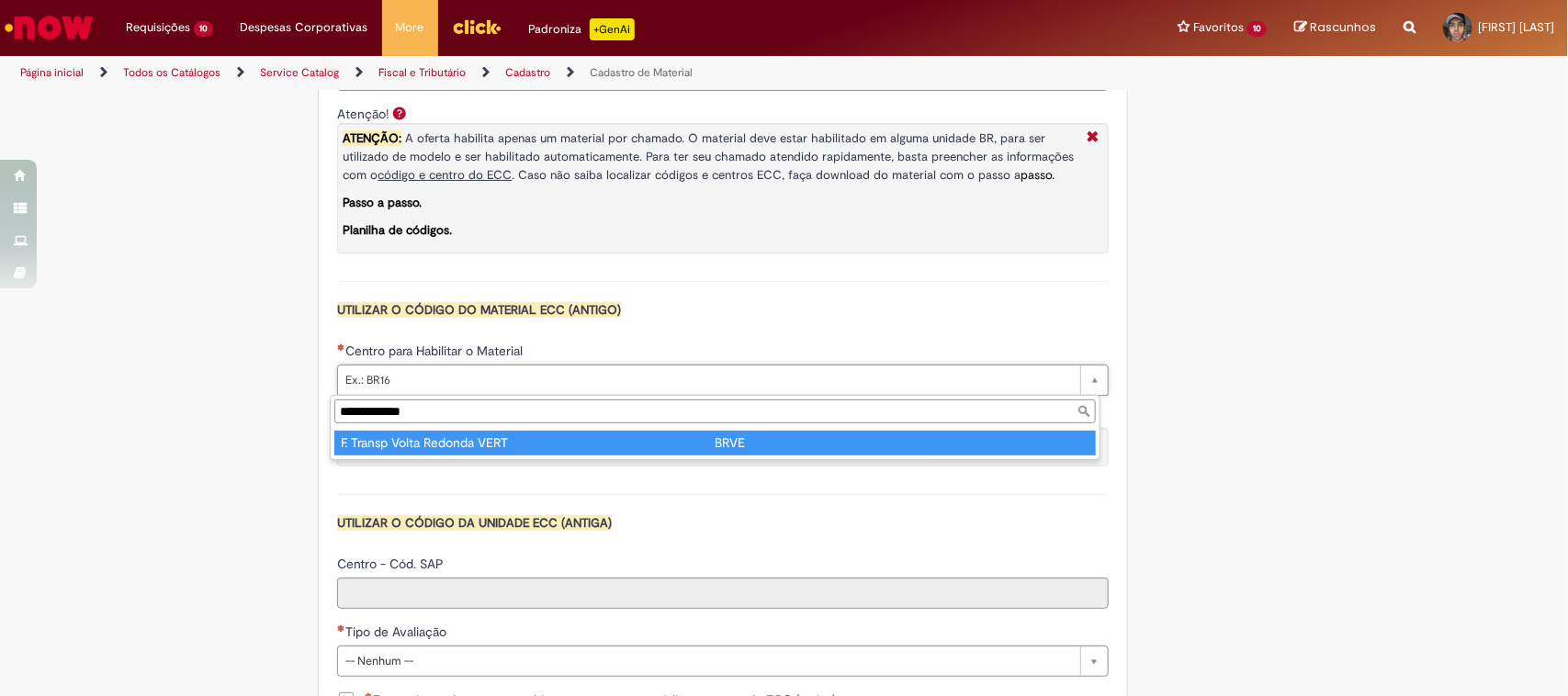 type on "**********" 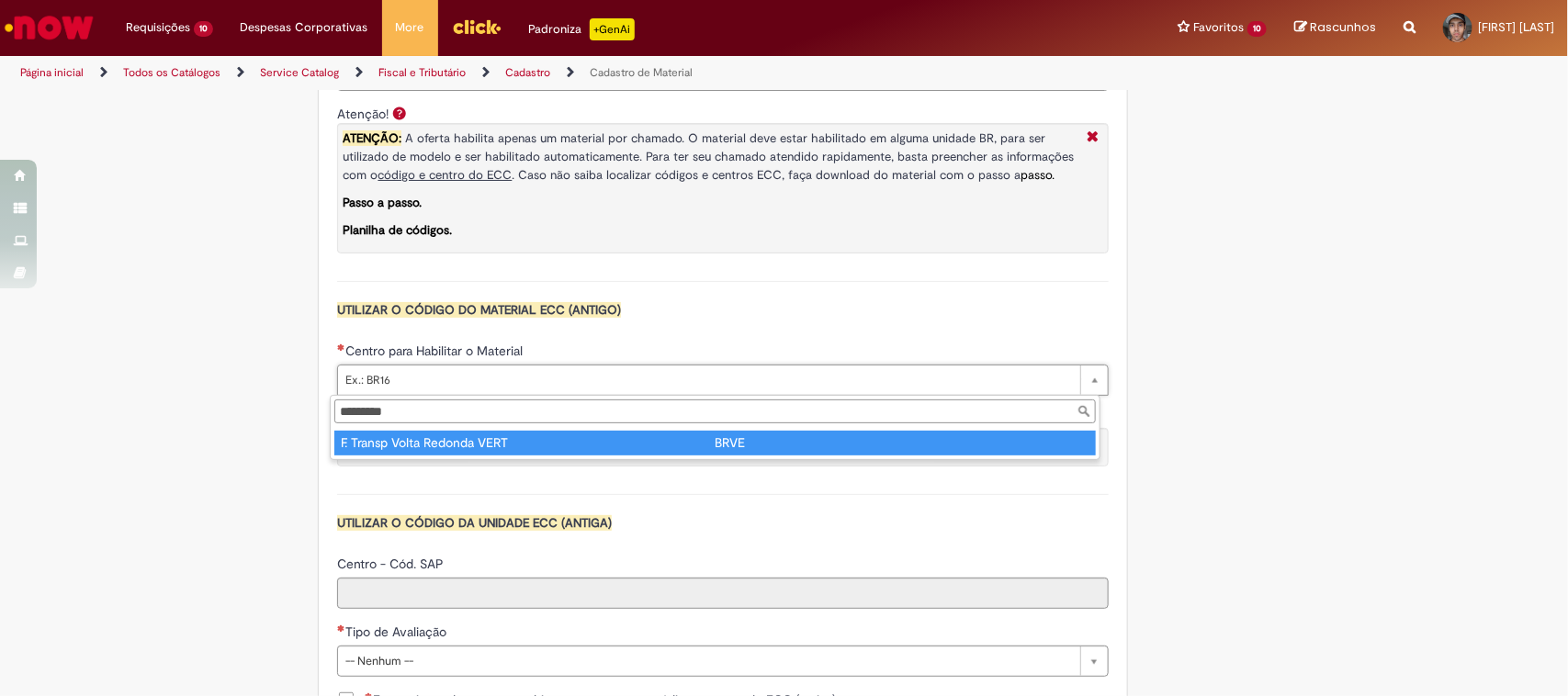 type on "****" 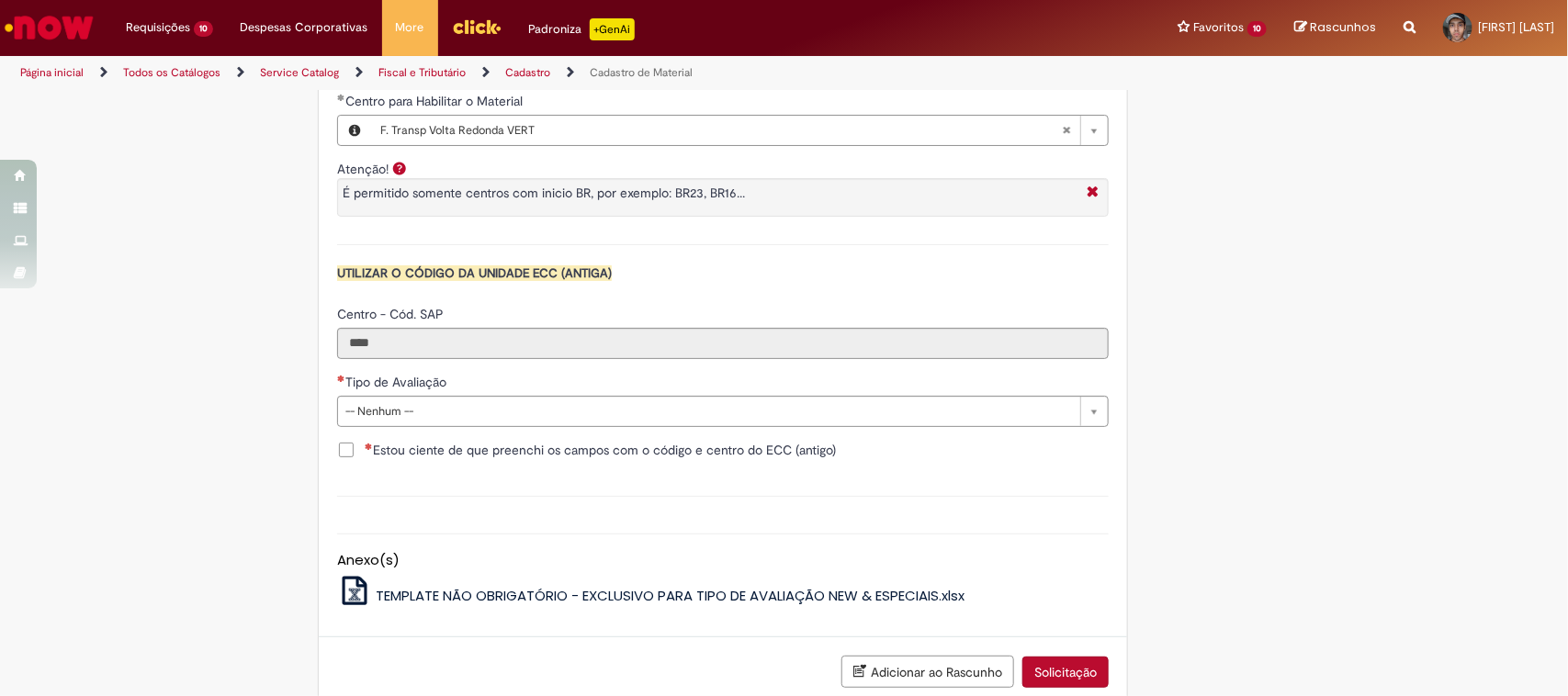 scroll, scrollTop: 1841, scrollLeft: 0, axis: vertical 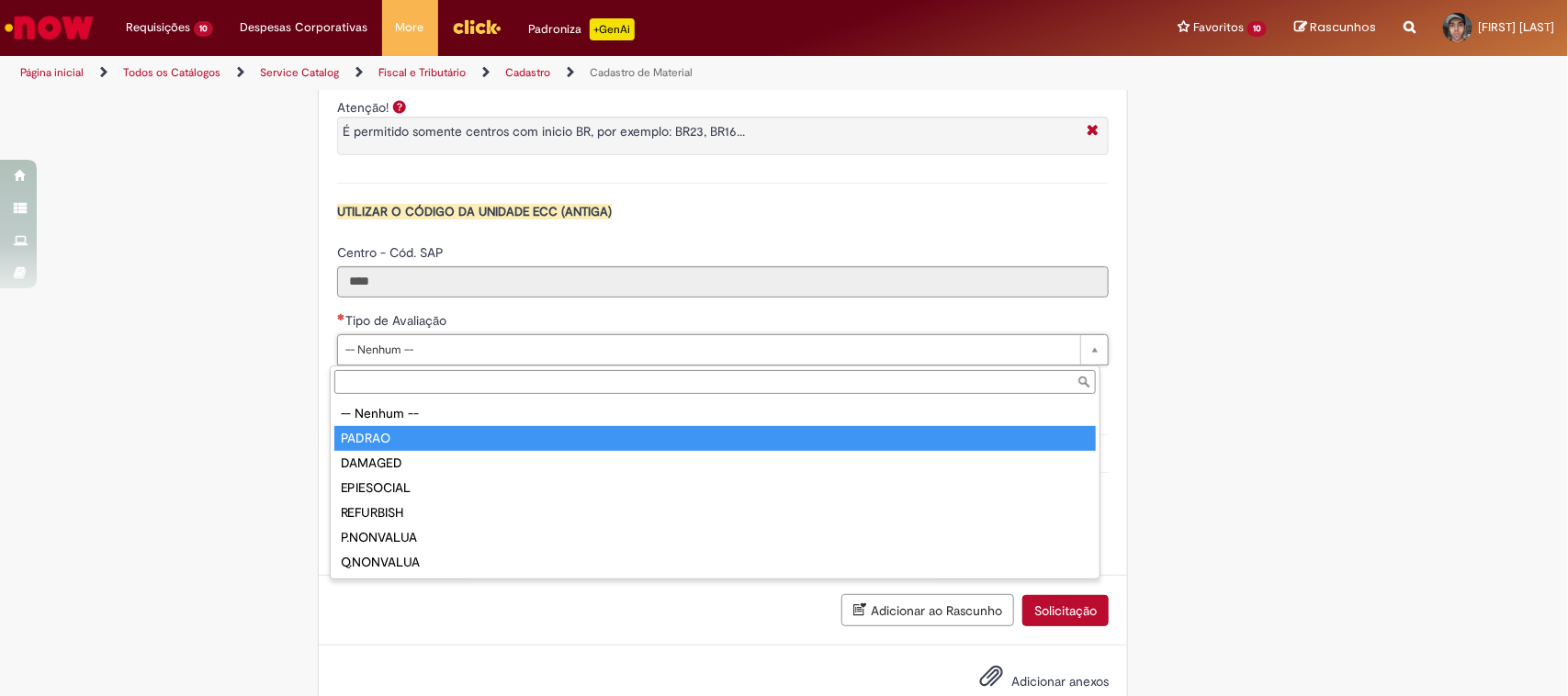 type on "******" 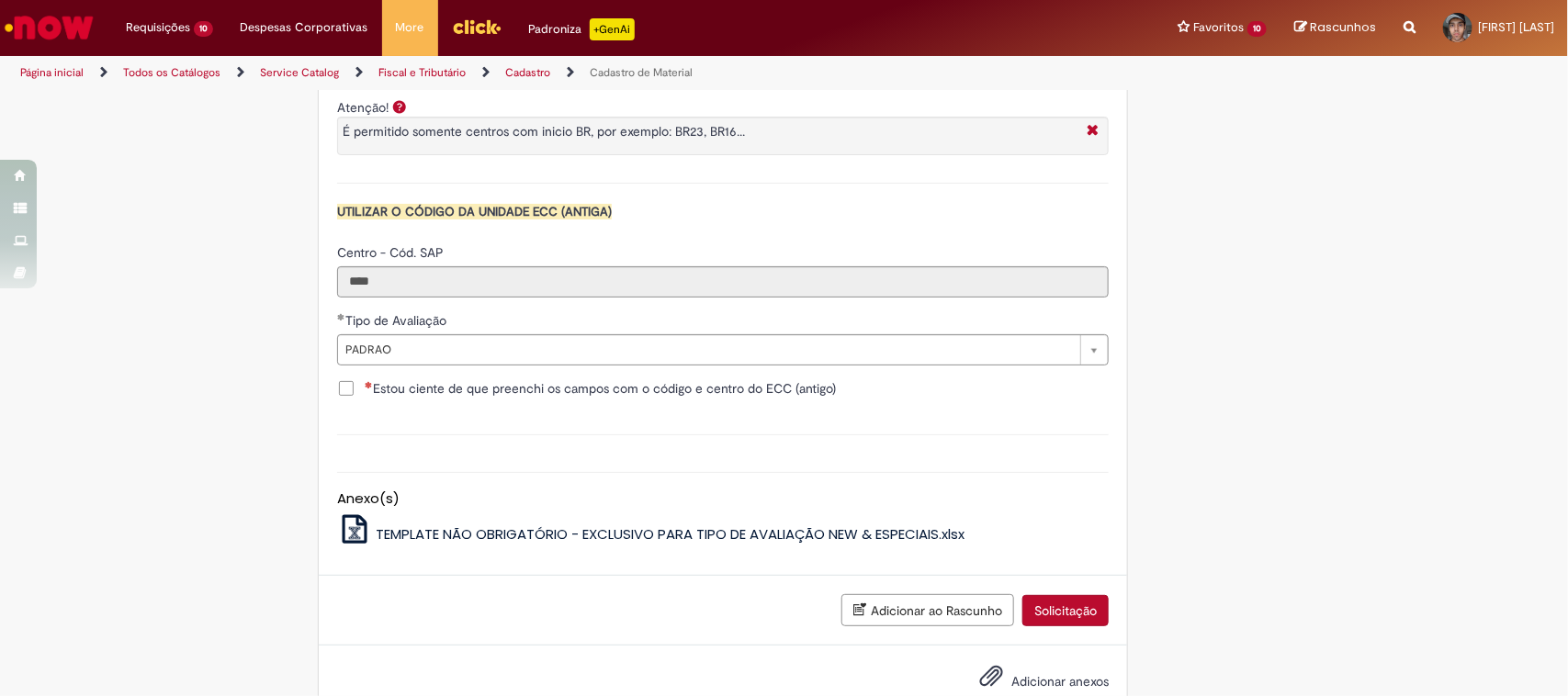 click on "Estou ciente de que preenchi os campos com o código e centro do ECC  (antigo)" at bounding box center [600, 388] 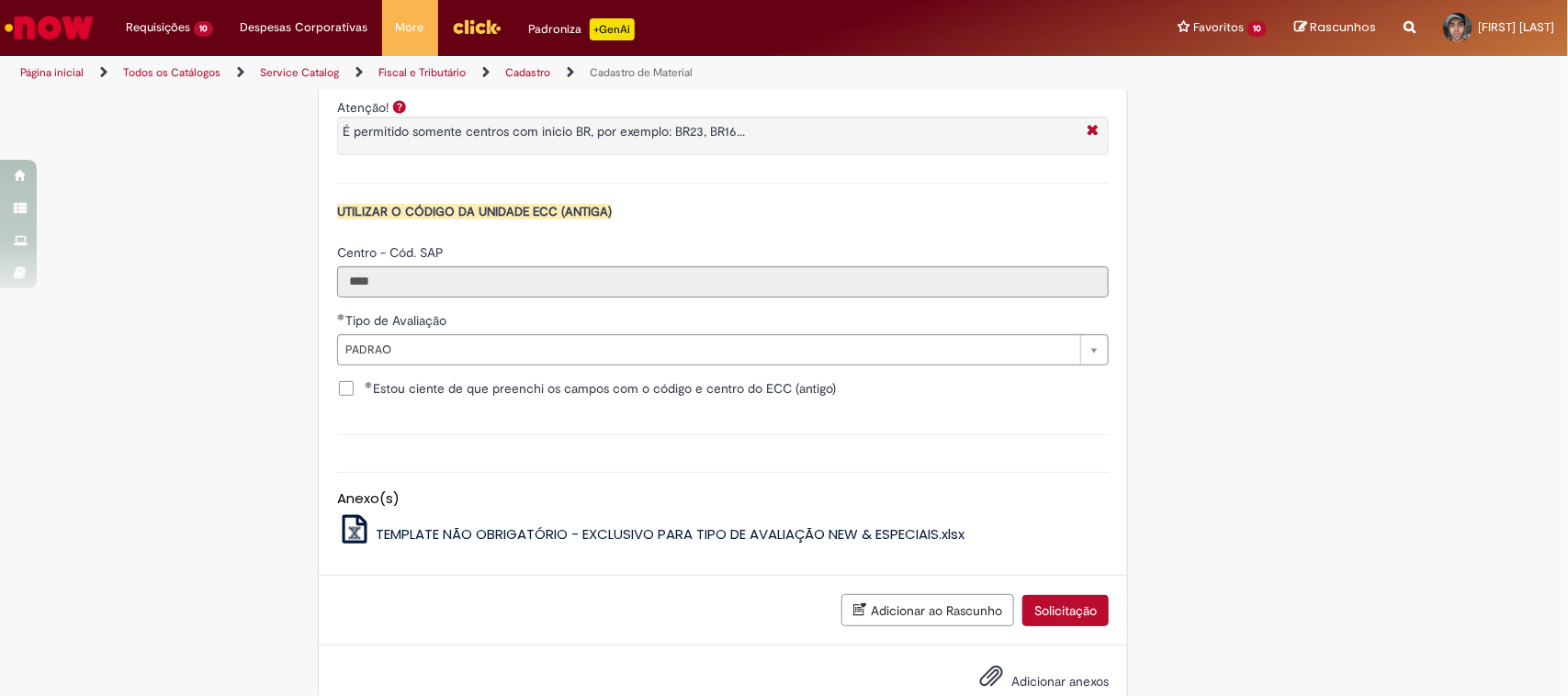 click on "Solicitação" at bounding box center [1066, 611] 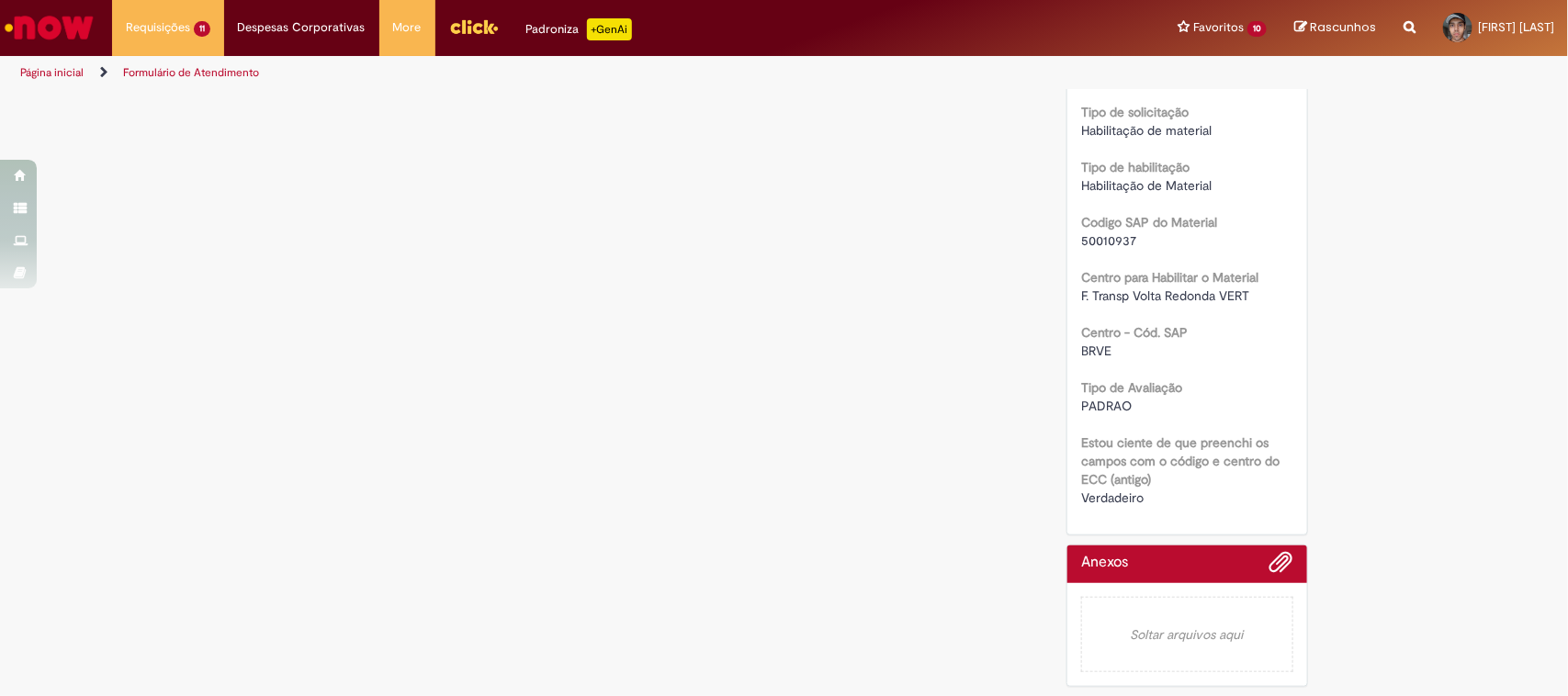 scroll, scrollTop: 0, scrollLeft: 0, axis: both 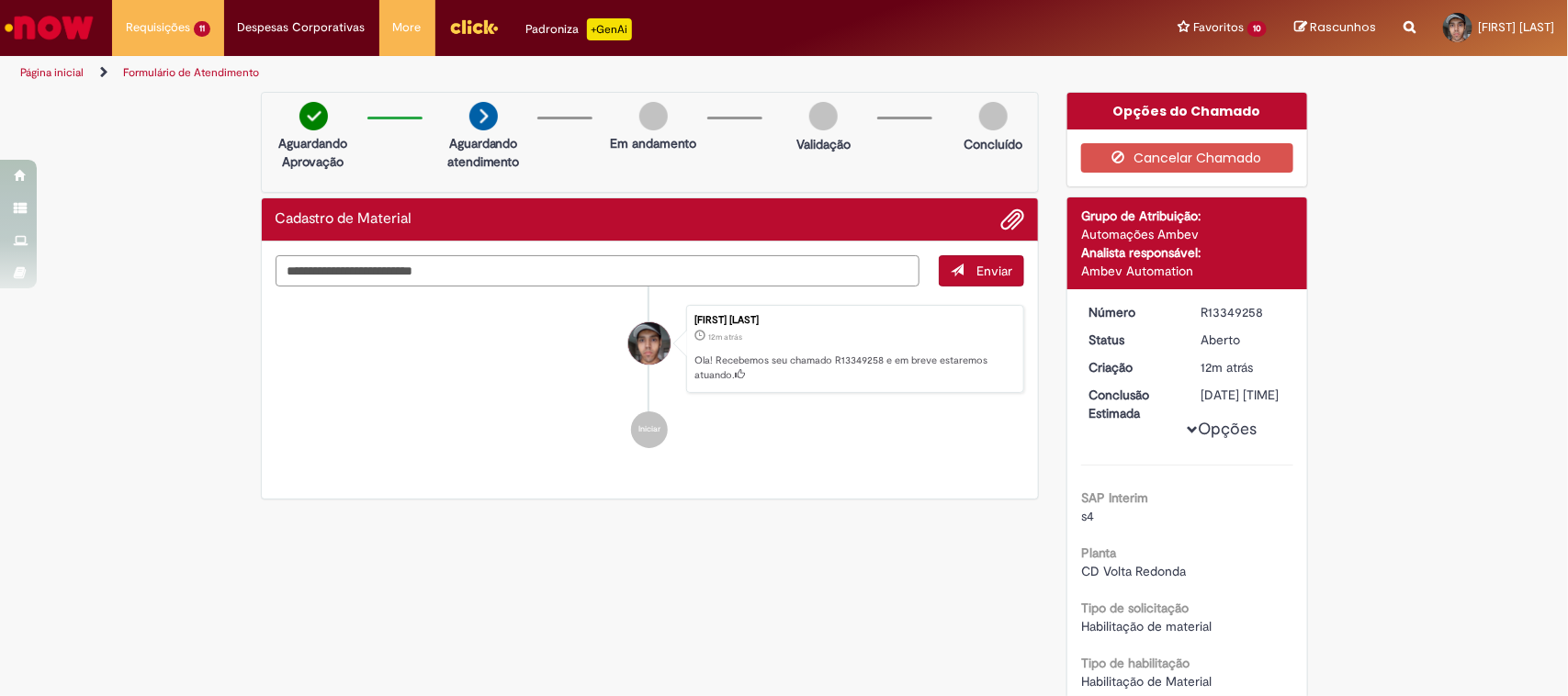 click at bounding box center [598, 271] 